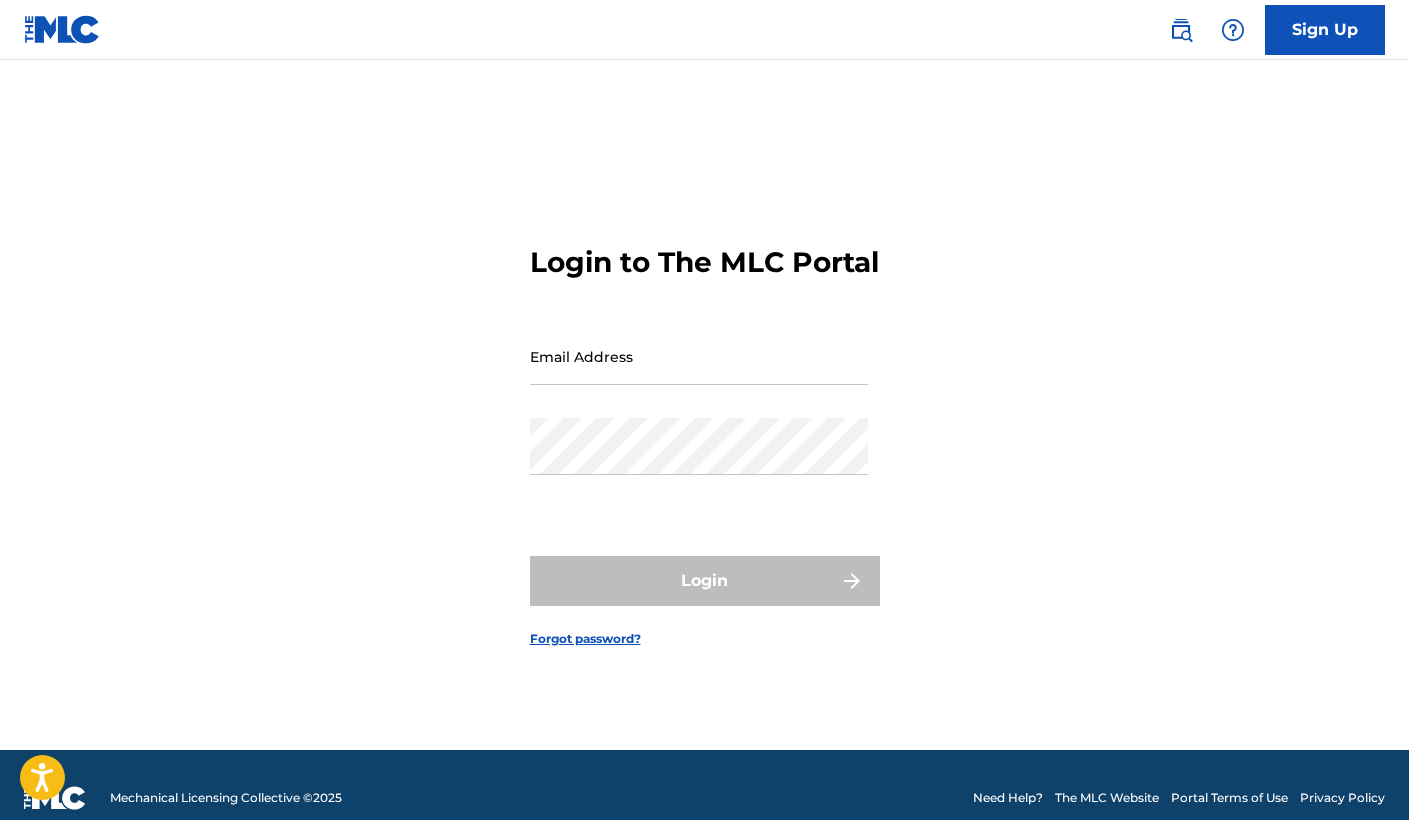 scroll, scrollTop: 0, scrollLeft: 0, axis: both 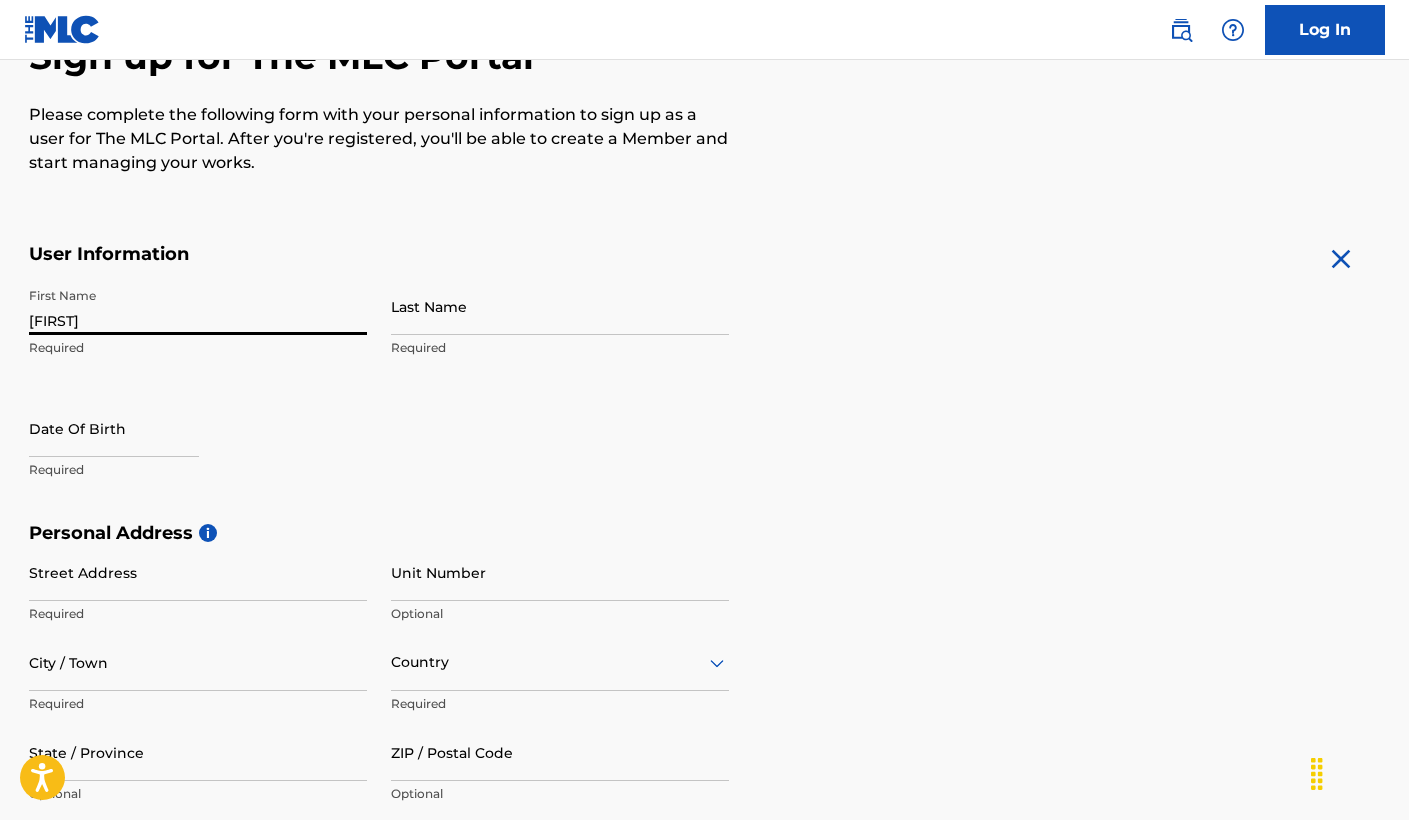 type on "[FIRST]" 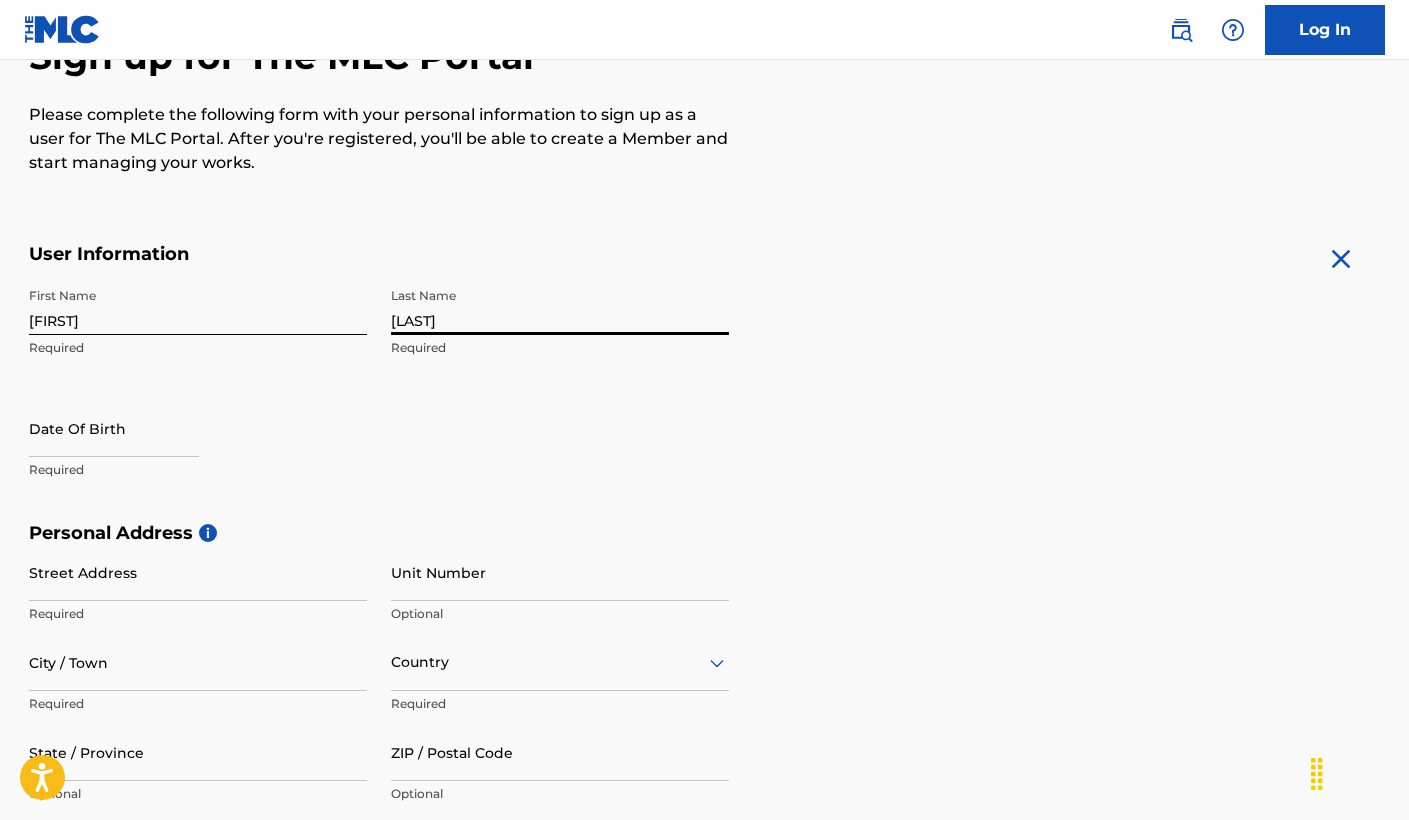 type on "[LAST]" 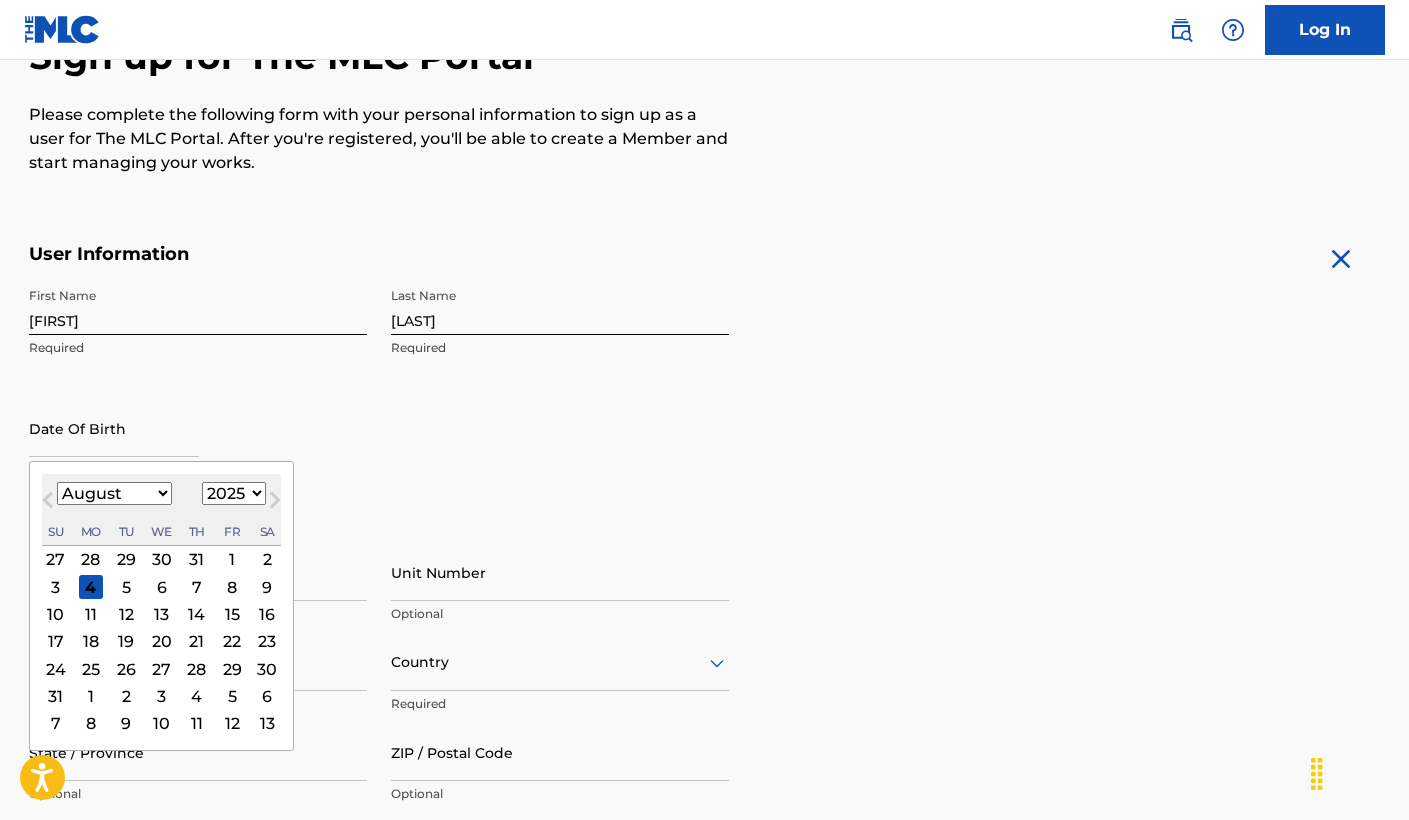 select on "10" 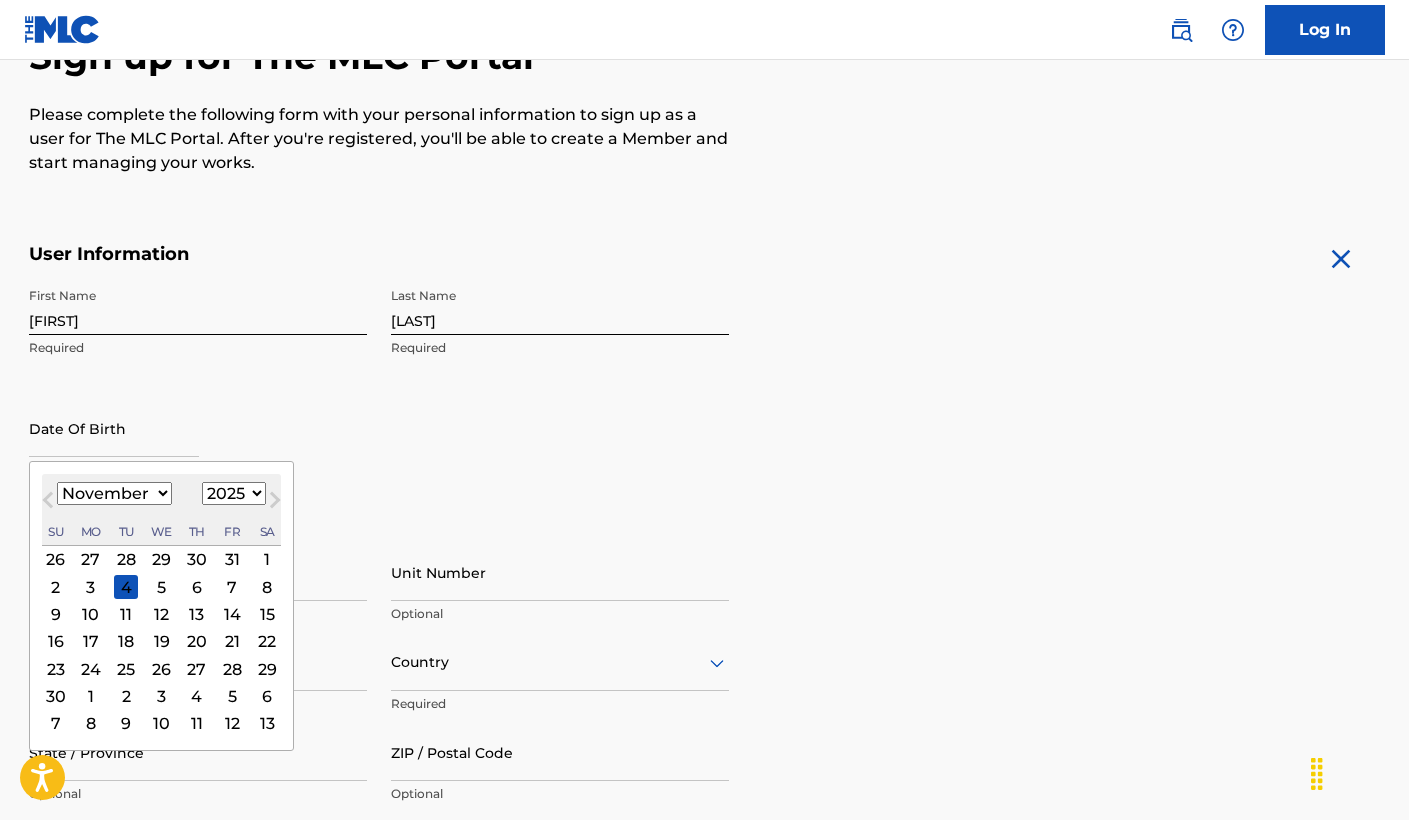 select on "2001" 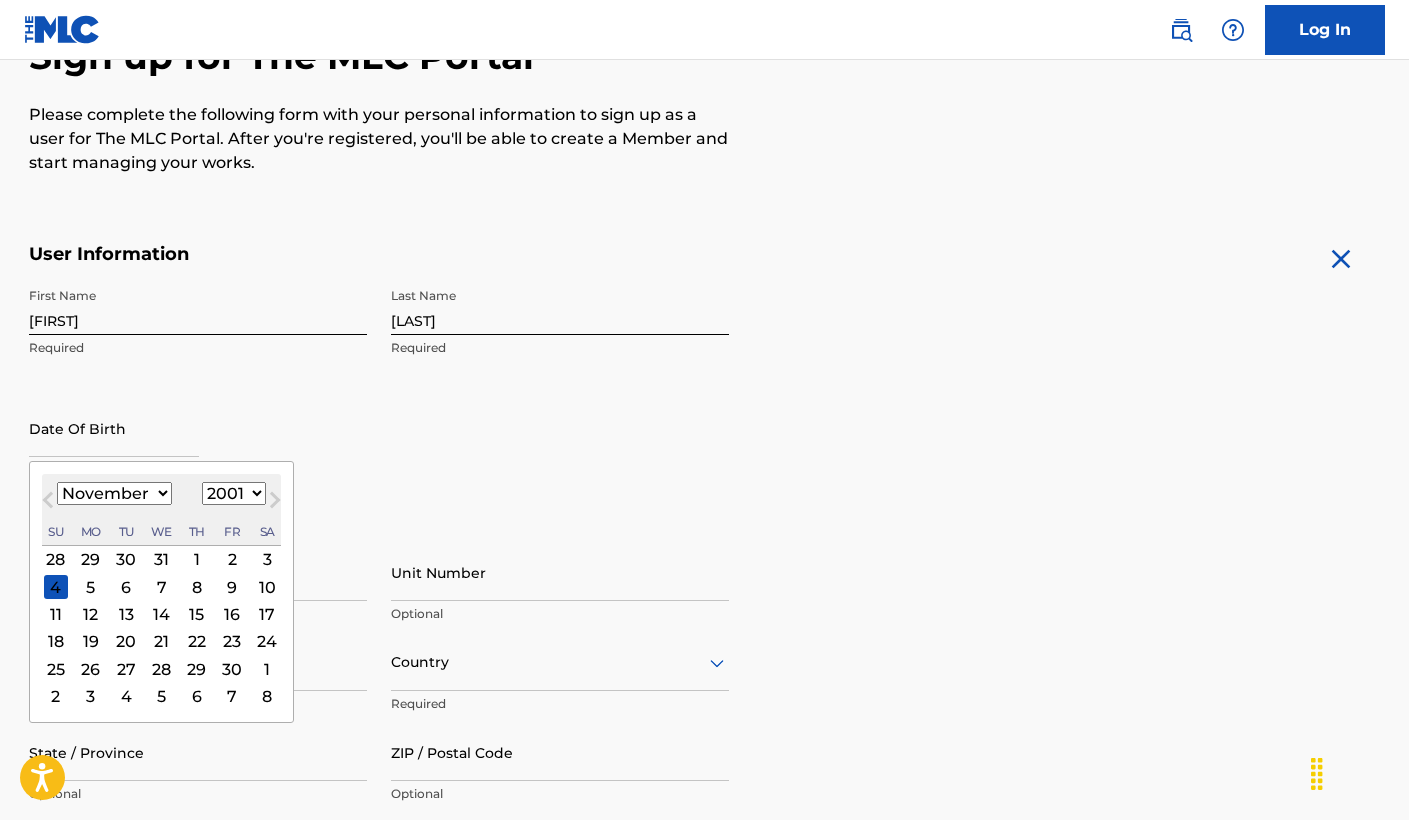 click on "26" at bounding box center (90, 669) 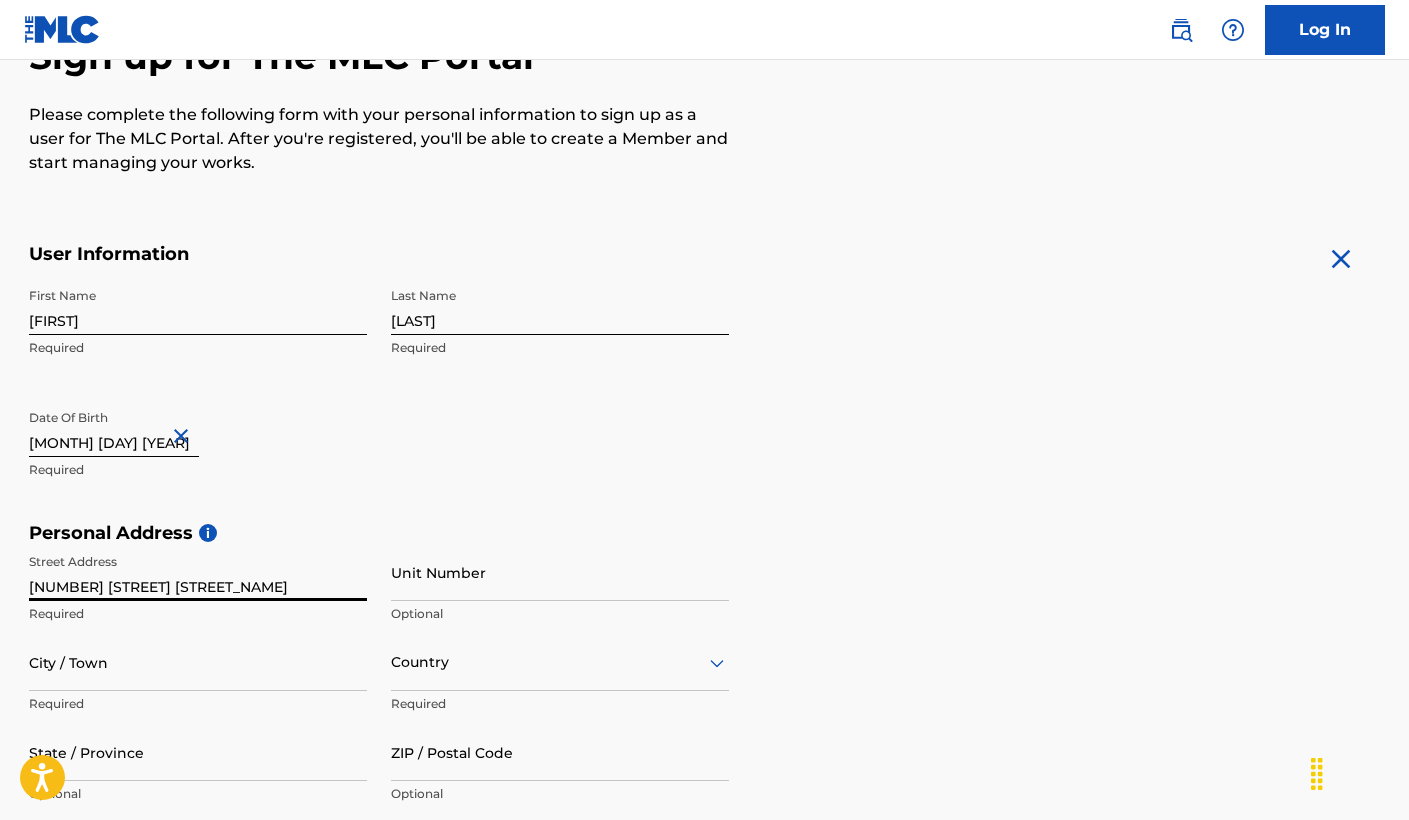 type on "[NUMBER] [STREET]" 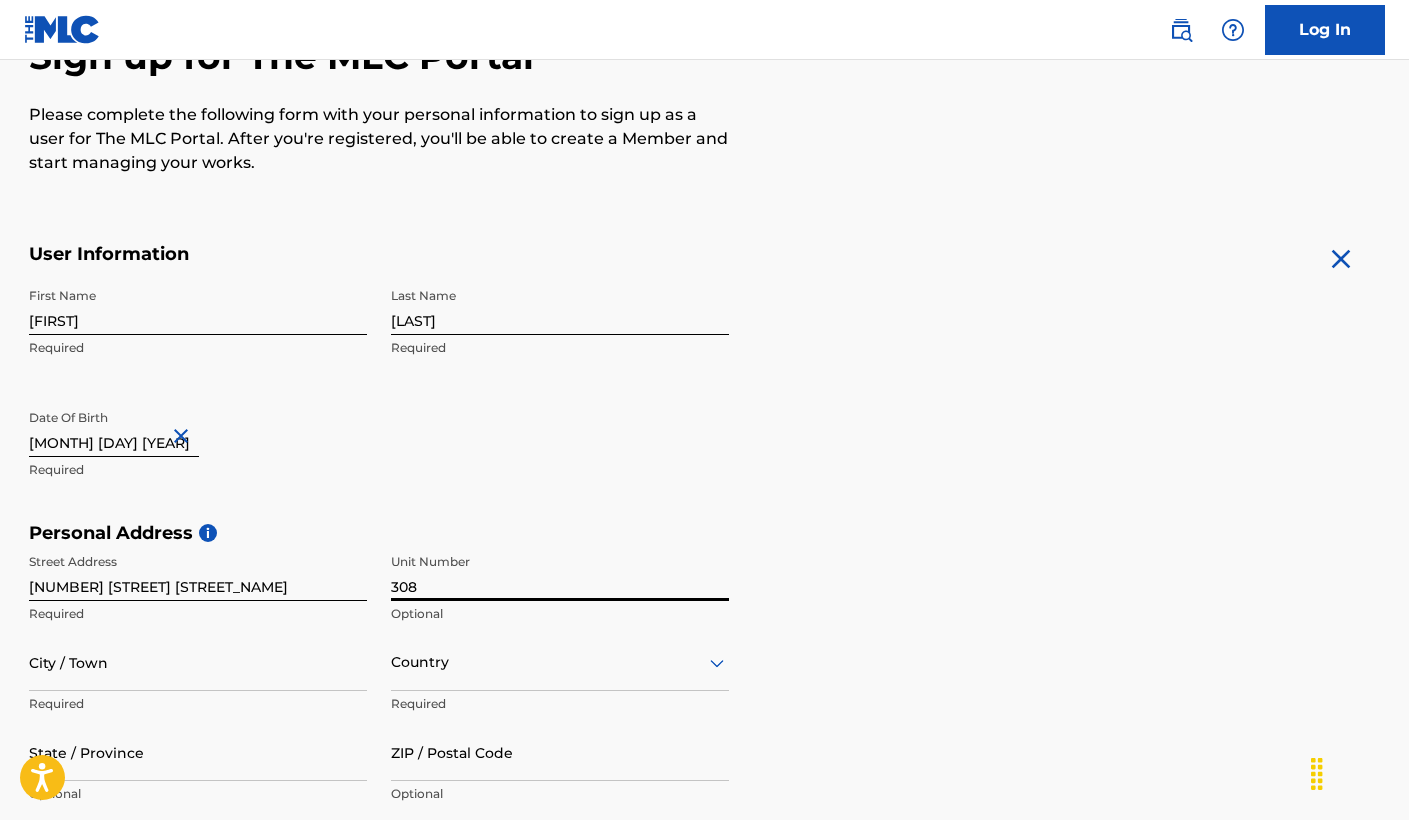 type on "308" 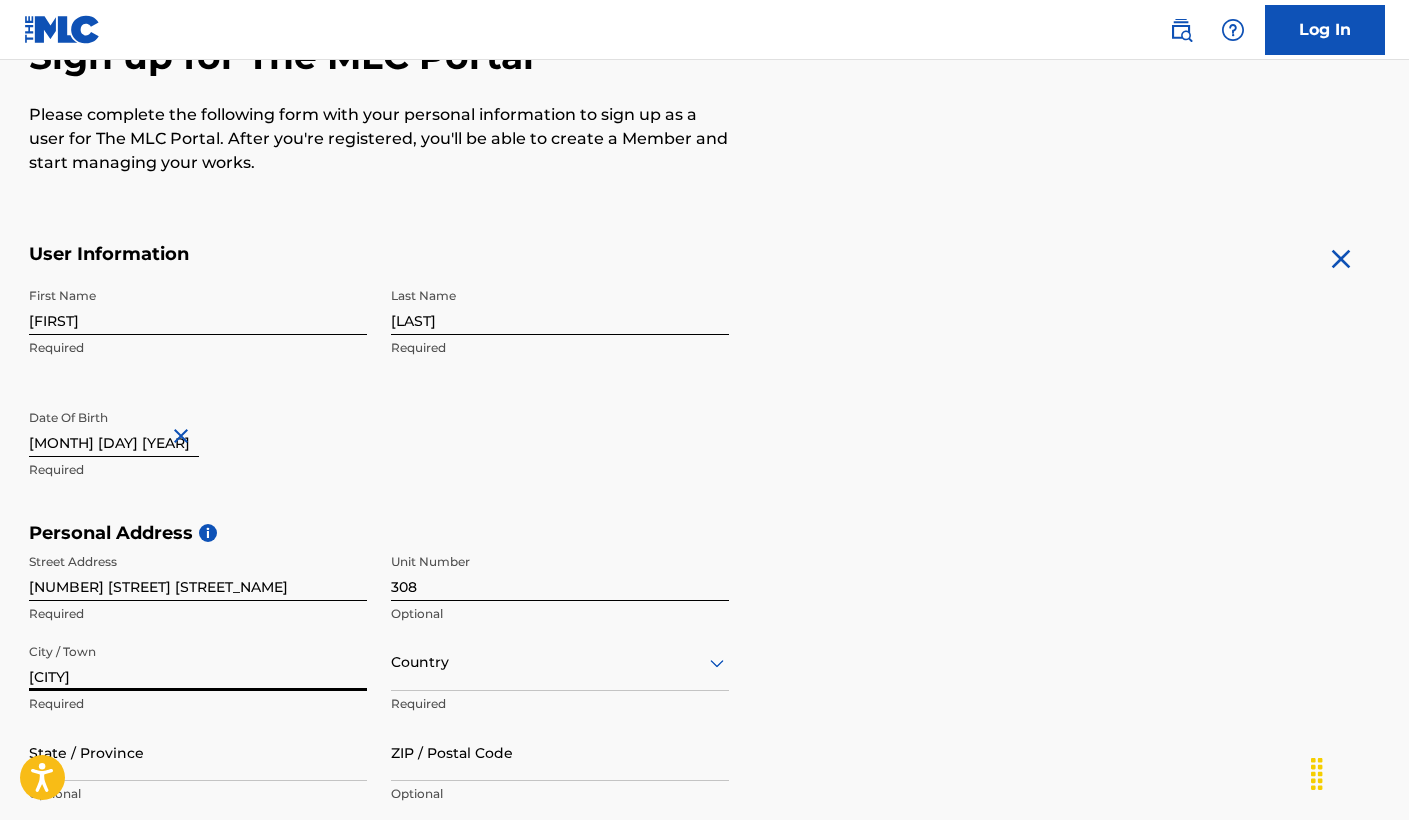 click on "Los anGeLES" at bounding box center [198, 662] 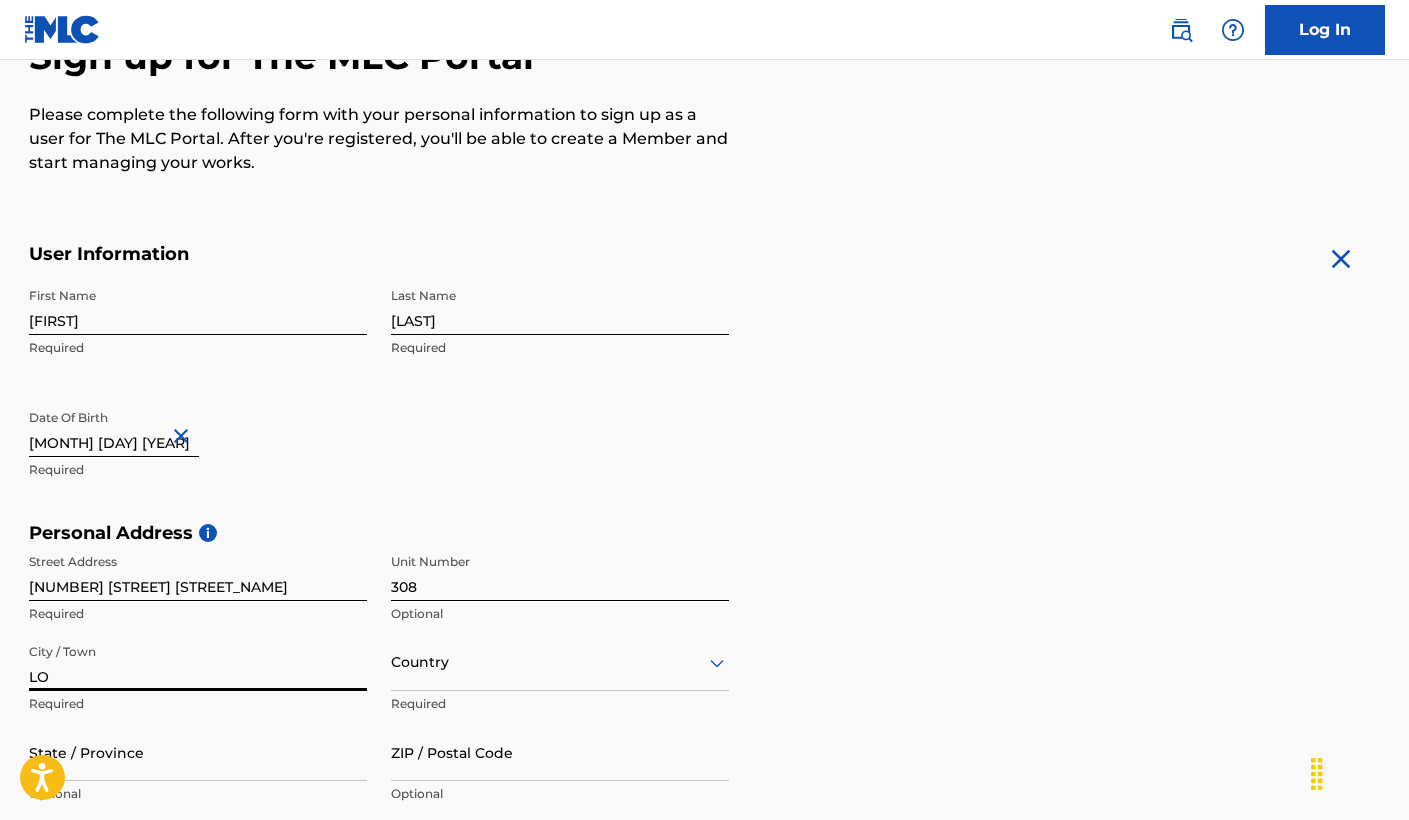 type on "L" 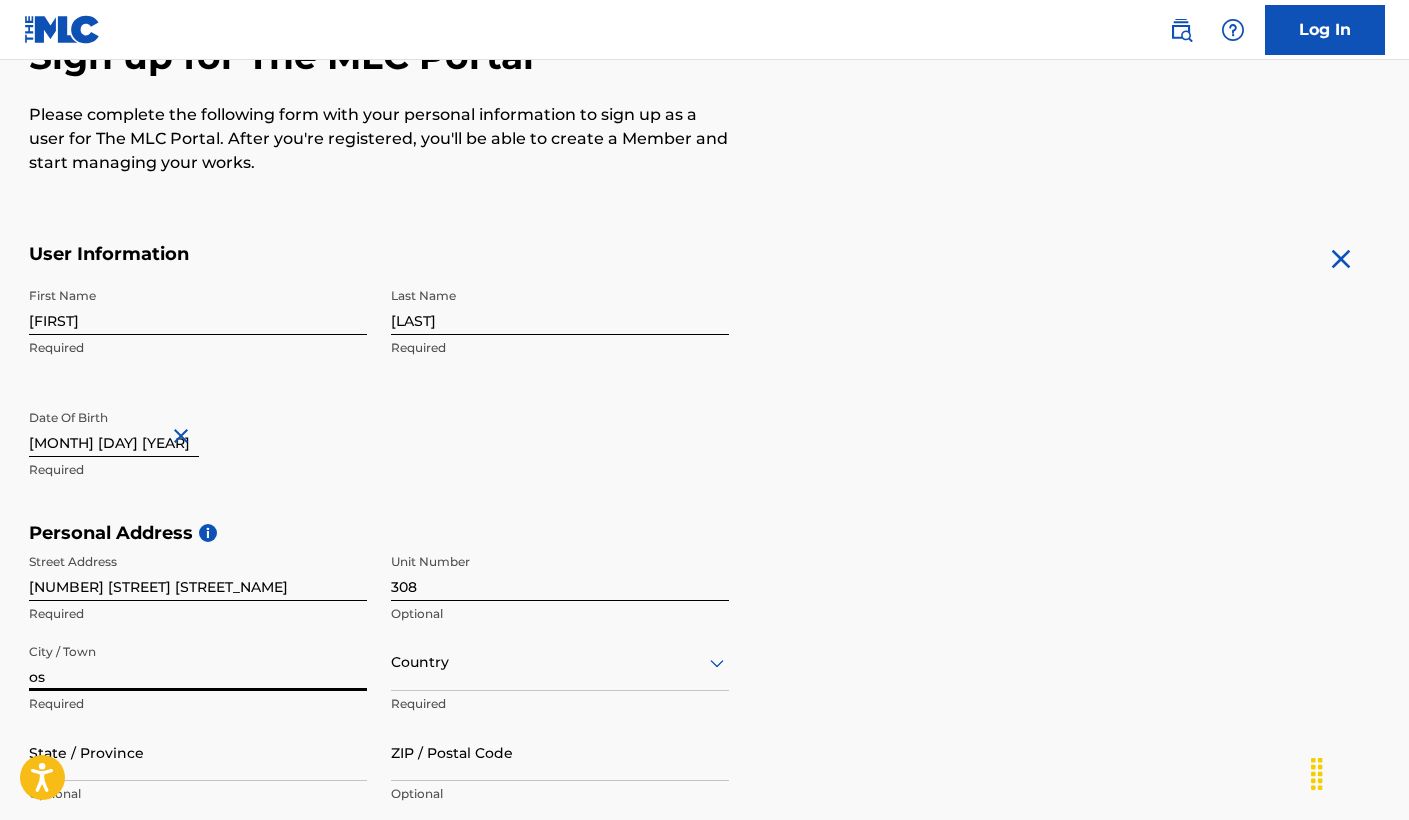 type on "o" 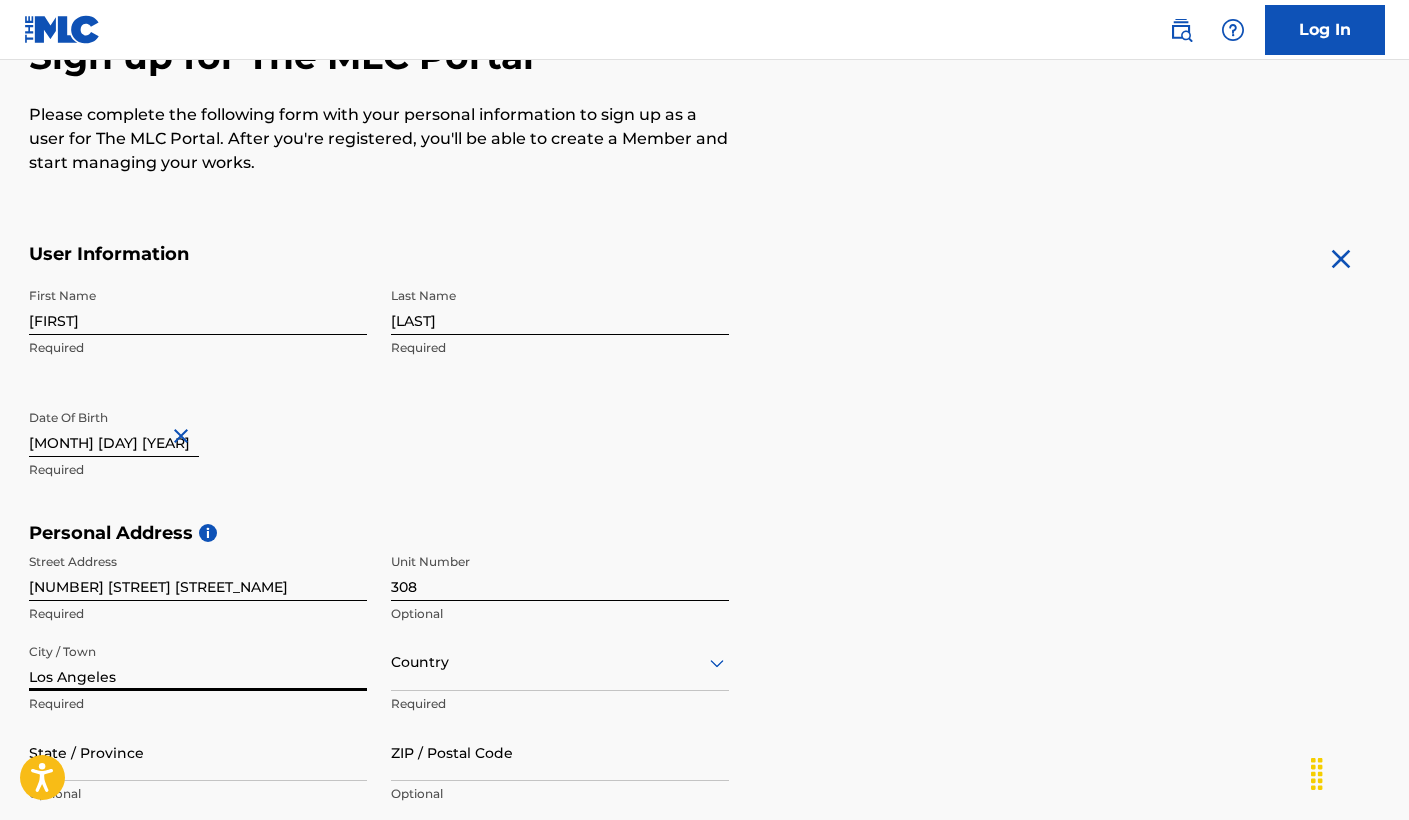 type on "Los Angeles" 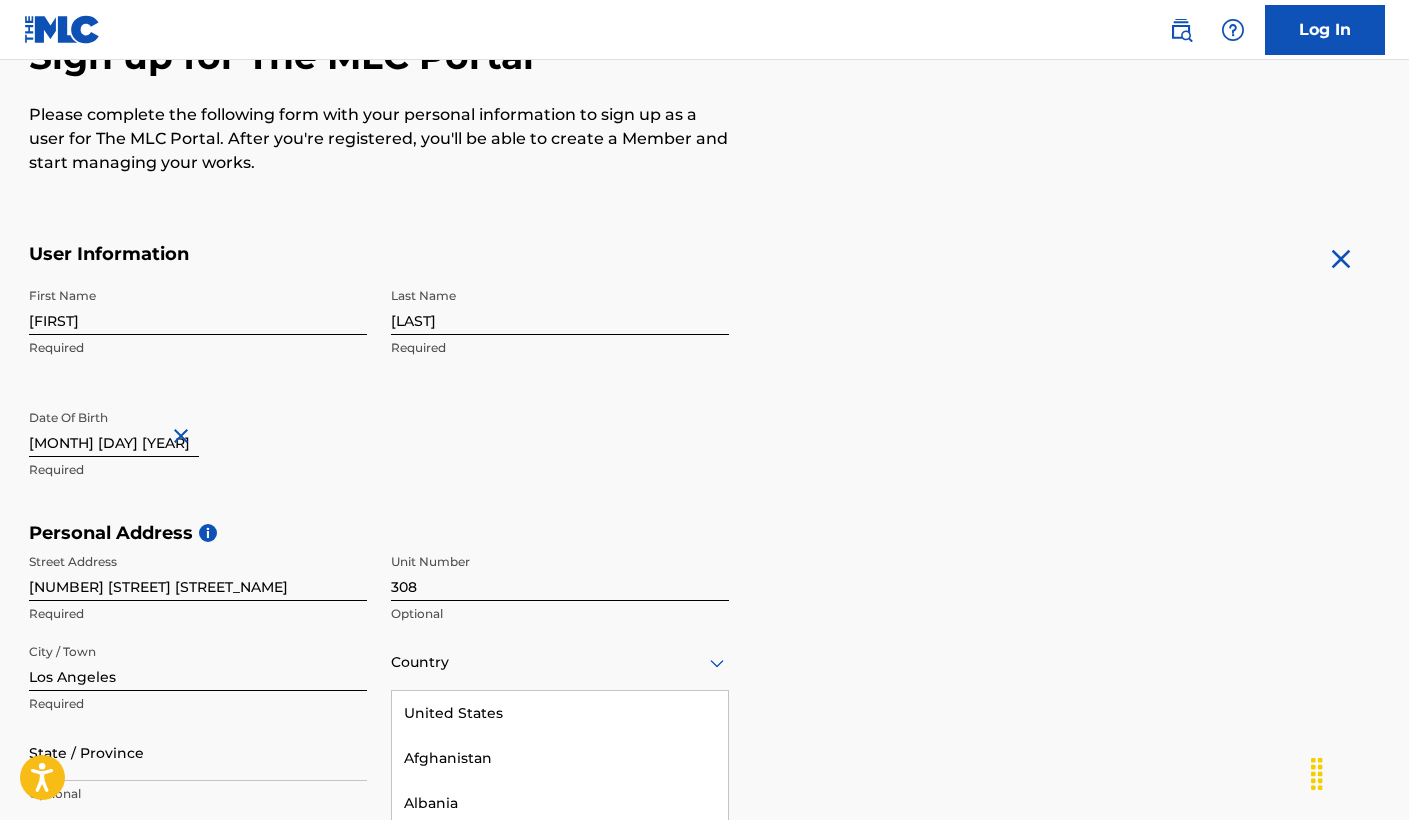 scroll, scrollTop: 397, scrollLeft: 0, axis: vertical 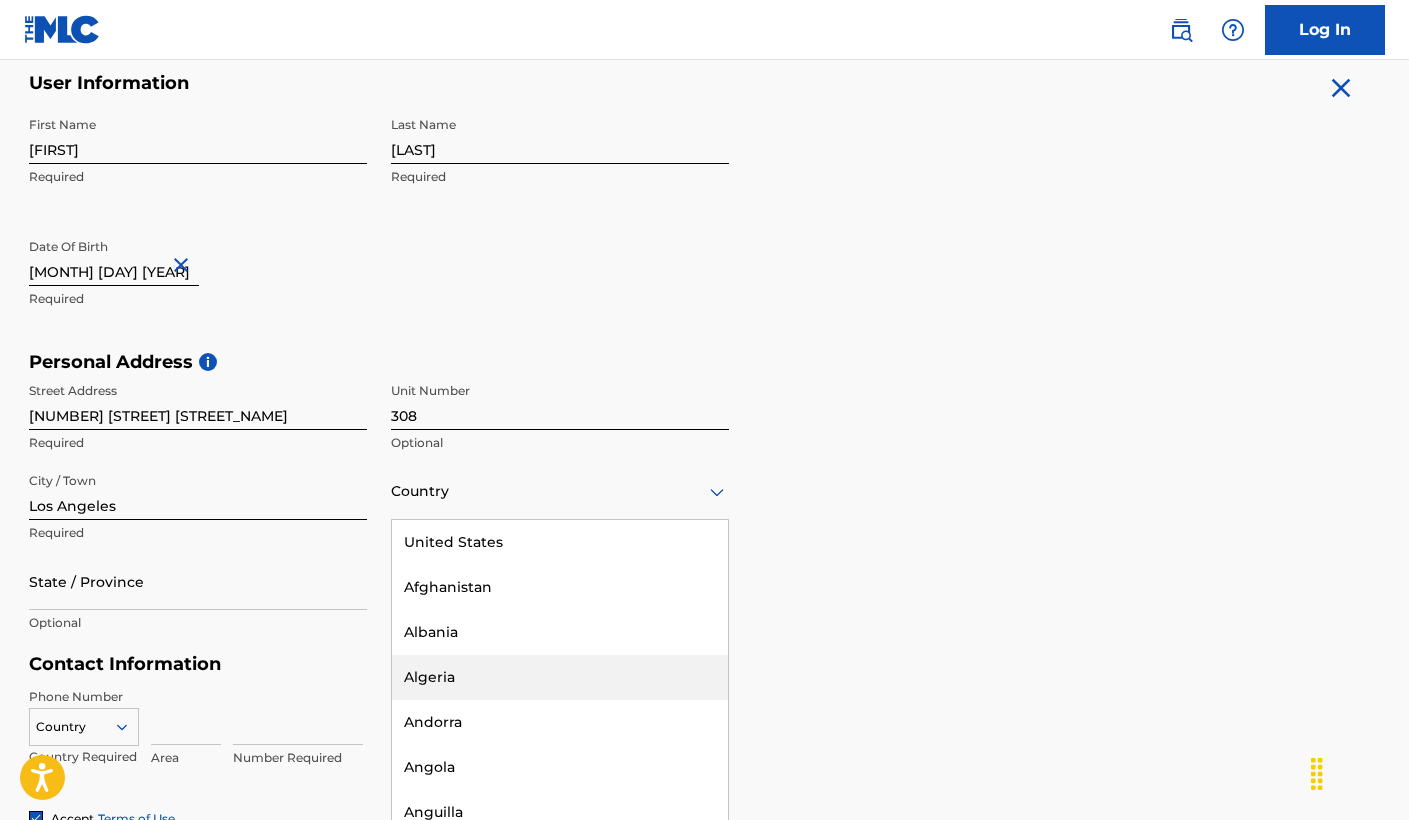 click on "Algeria, 4 of 223. 223 results available. Use Up and Down to choose options, press Enter to select the currently focused option, press Escape to exit the menu, press Tab to select the option and exit the menu. Country United States Afghanistan Albania Algeria Andorra Angola Anguilla Antigua and Barbuda Argentina Armenia Aruba Australia Austria Azerbaijan Bahamas Bahrain Bangladesh Barbados Belarus Belgium Belize Benin Bermuda Bhutan Bolivia Bosnia and Herzegovina Botswana Brazil Brunei Darussalam Bulgaria Burkina Faso Burundi Cambodia Cameroon Canada Cape Verde Cayman Islands Central African Republic Chad Chile China Colombia Comoros Congo Congo, the Democratic Republic of the Cook Islands Costa Rica Cote D'Ivoire Croatia Cuba Cyprus Czech Republic Denmark Djibouti Dominica Dominican Republic Ecuador Egypt El Salvador Equatorial Guinea Eritrea Estonia Ethiopia Falkland Islands (Malvinas) Faroe Islands Fiji Finland France French Guiana French Polynesia Gabon Gambia Georgia Germany Ghana Gibraltar Greece Guinea" at bounding box center [560, 491] 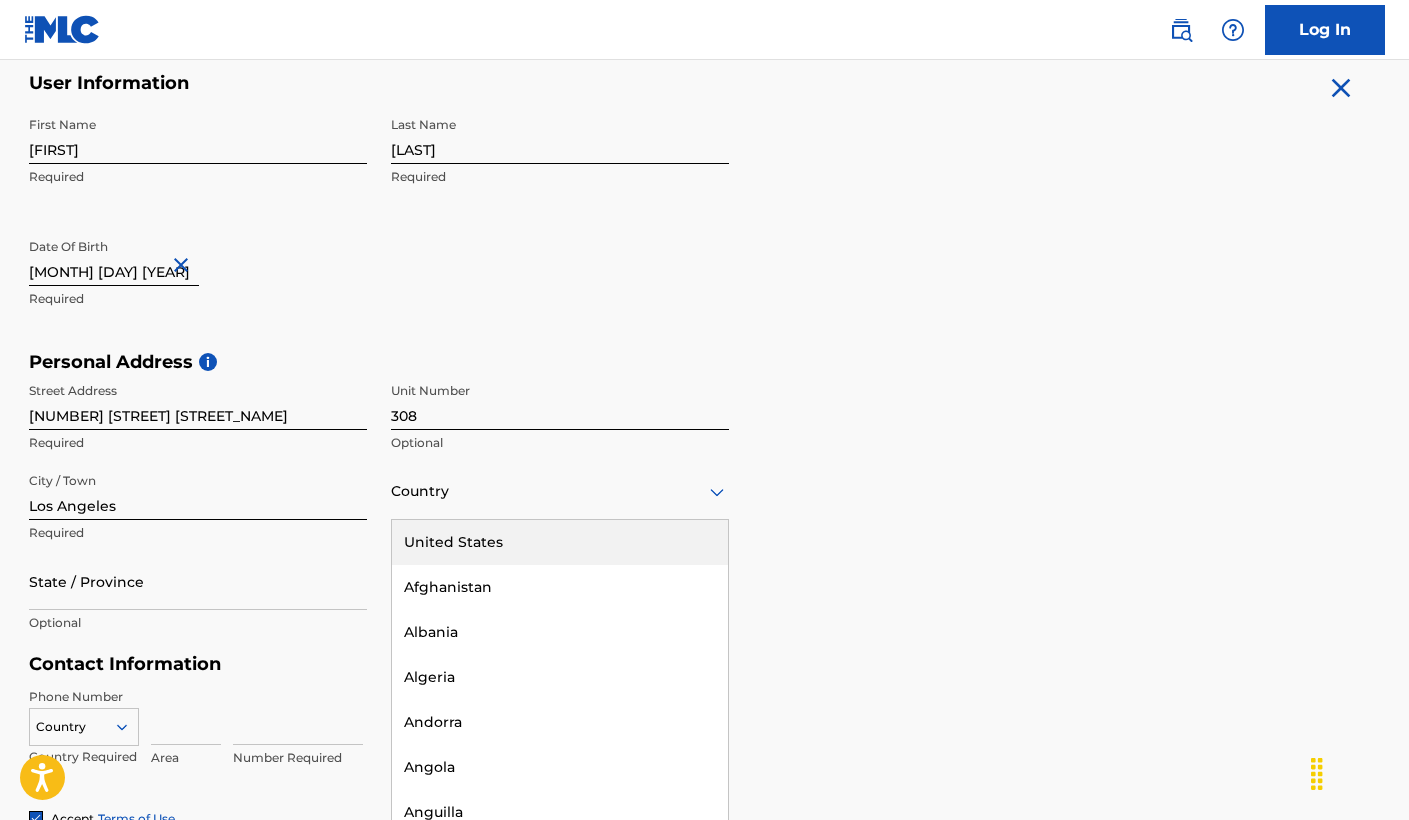 click on "United States" at bounding box center [560, 542] 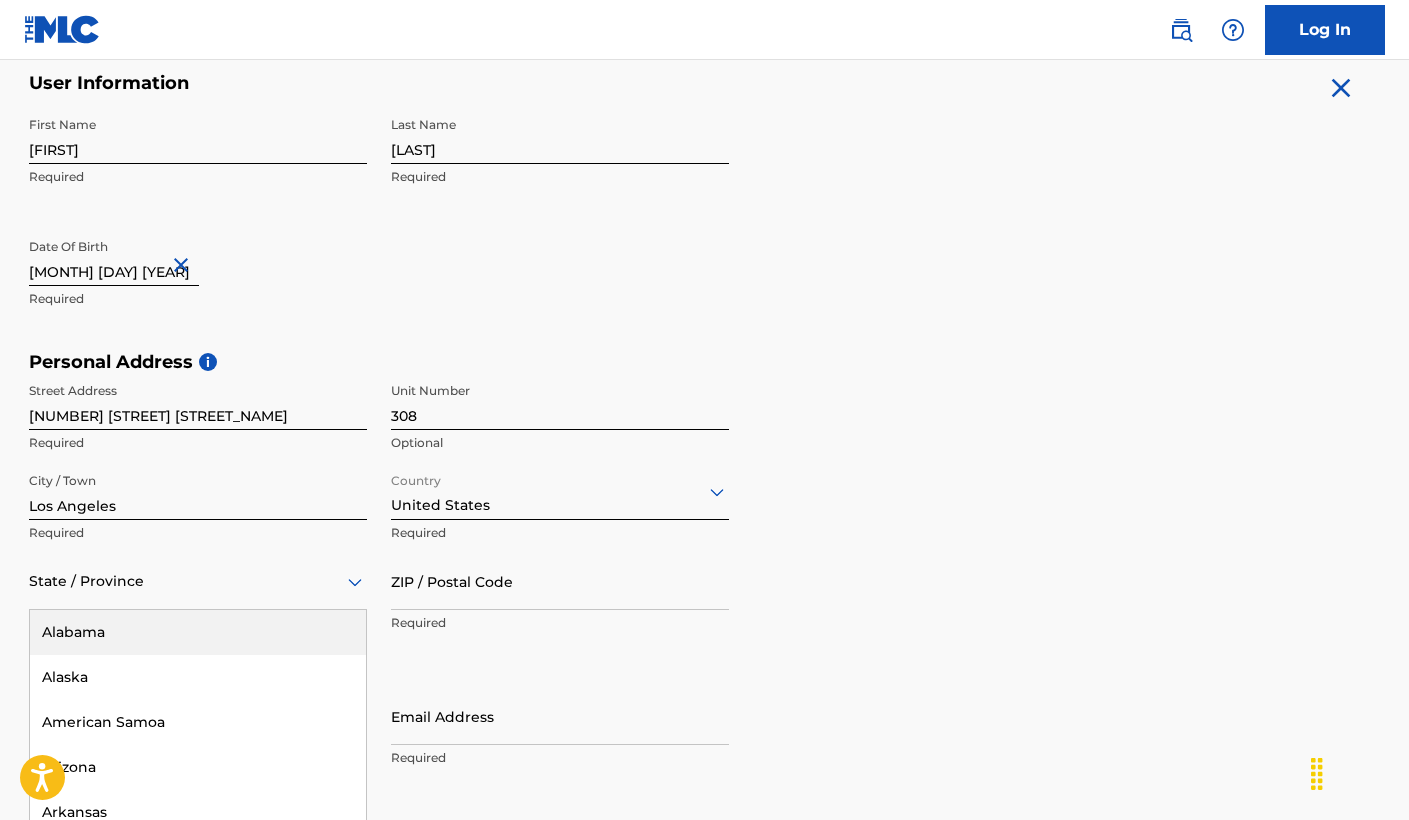 scroll, scrollTop: 487, scrollLeft: 0, axis: vertical 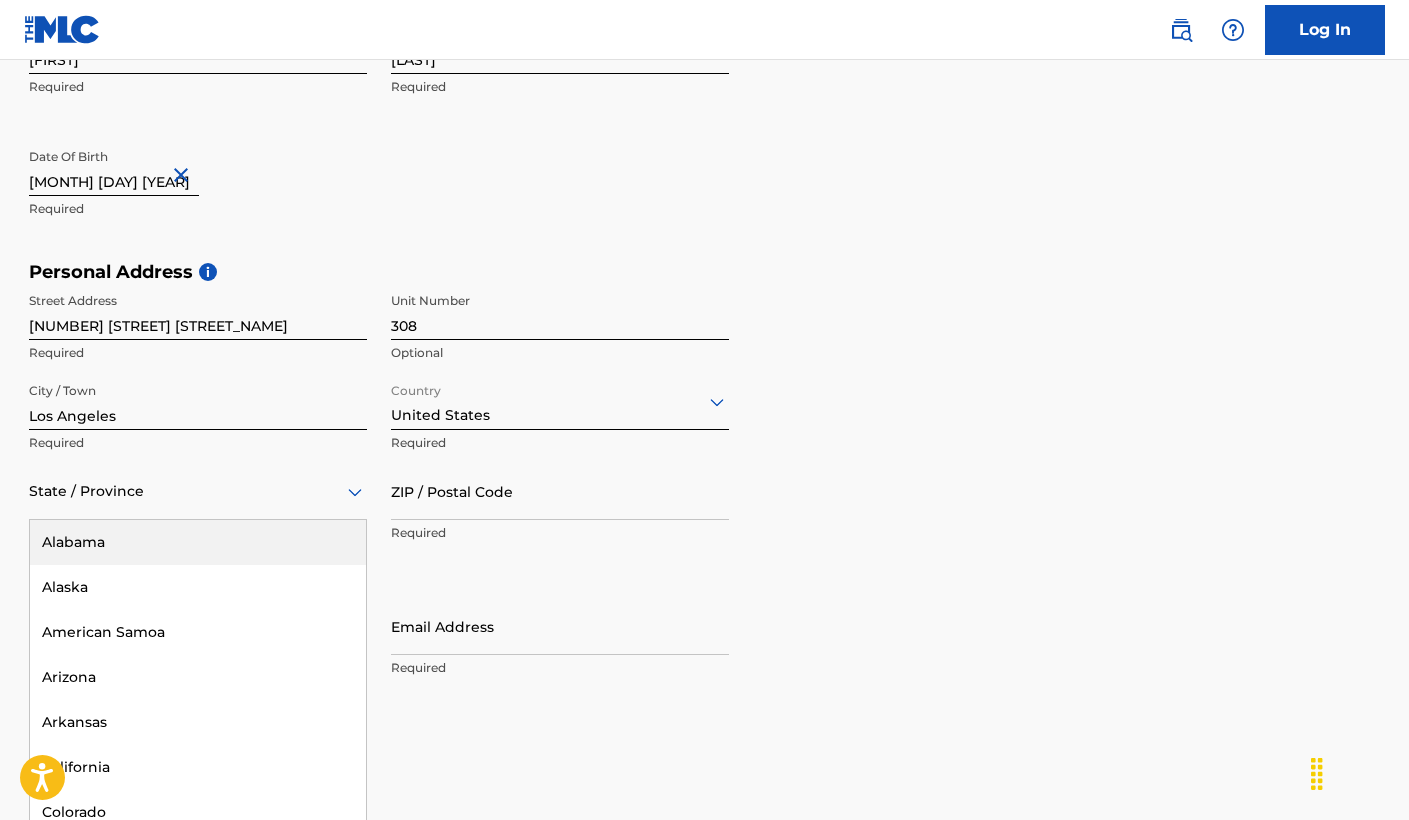 click on "Alabama, 1 of 57. 57 results available. Use Up and Down to choose options, press Enter to select the currently focused option, press Escape to exit the menu, press Tab to select the option and exit the menu. State / Province Alabama Alaska American Samoa Arizona Arkansas California Colorado Connecticut Delaware District of Columbia Florida Georgia Guam Hawaii Idaho Illinois Indiana Iowa Kansas Kentucky Louisiana Maine Maryland Massachusetts Michigan Minnesota Mississippi Missouri Montana Nebraska Nevada New Hampshire New Jersey New Mexico New York North Carolina North Dakota Northern Mariana Islands Ohio Oklahoma Oregon Pennsylvania Puerto Rico Puerto Rico Rhode Island South Carolina South Dakota Tennessee Texas Utah Vermont Virgin Islands, U.S. Virginia Washington West Virginia Wisconsin Wyoming" at bounding box center (198, 491) 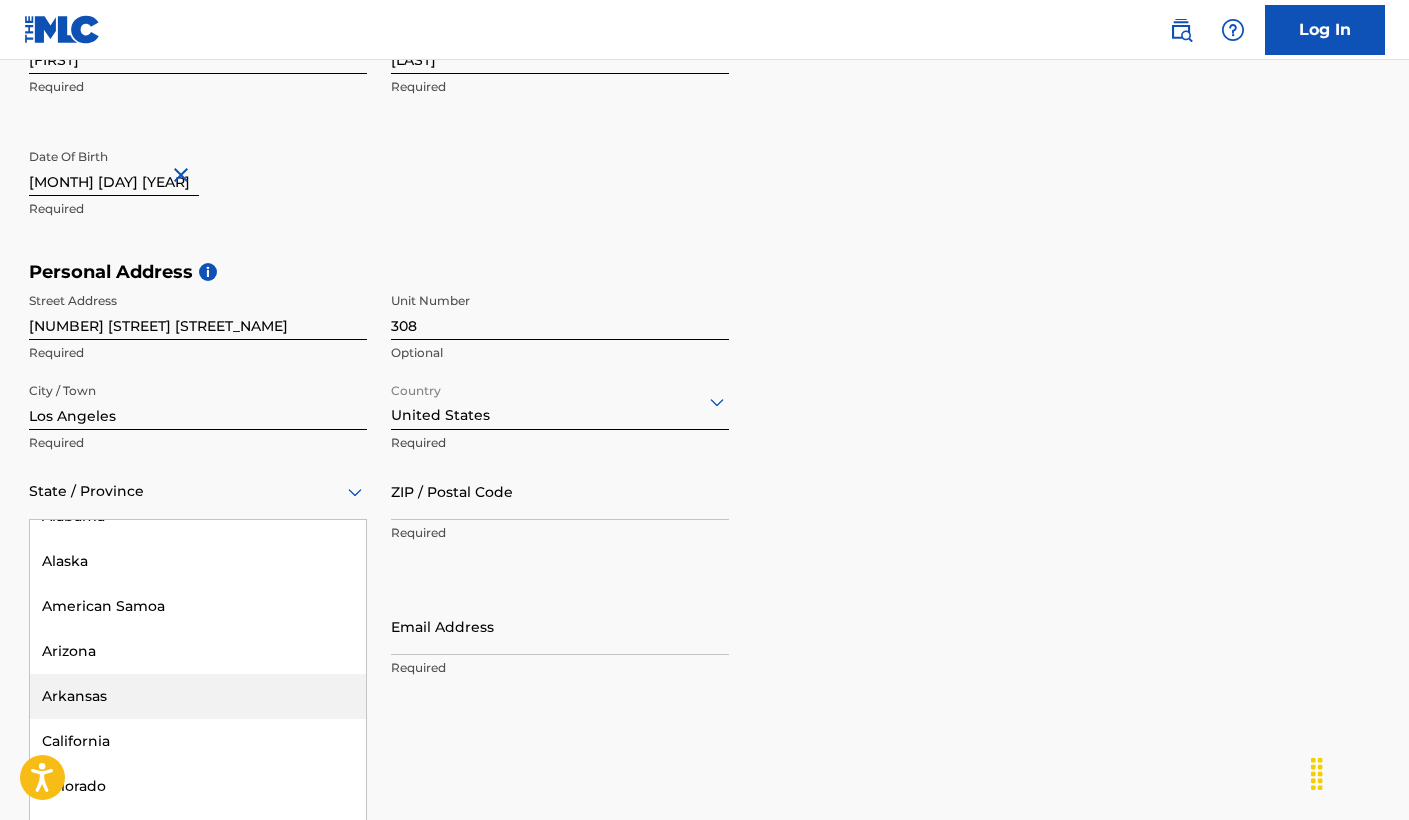 scroll, scrollTop: 38, scrollLeft: 0, axis: vertical 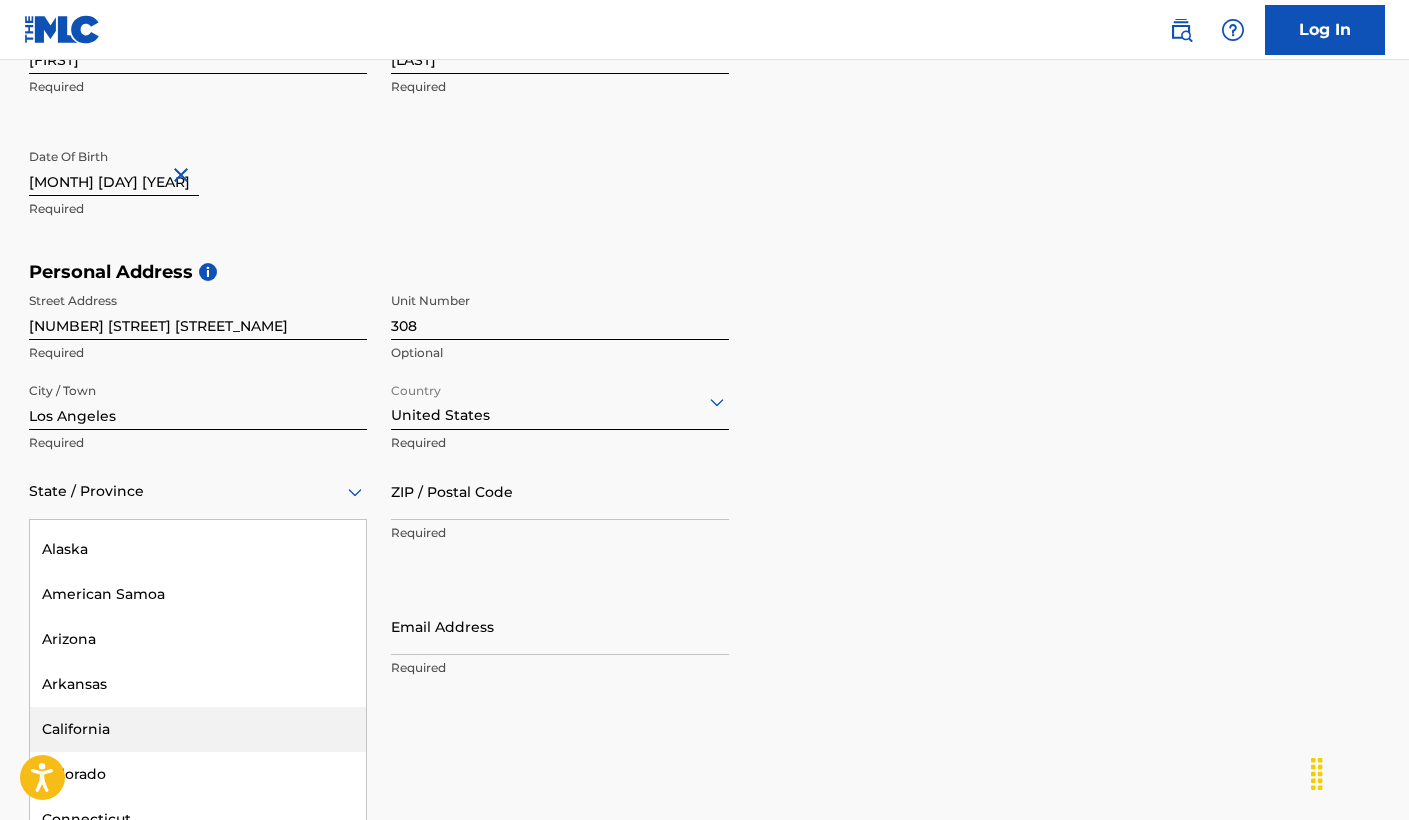 click on "California" at bounding box center (198, 729) 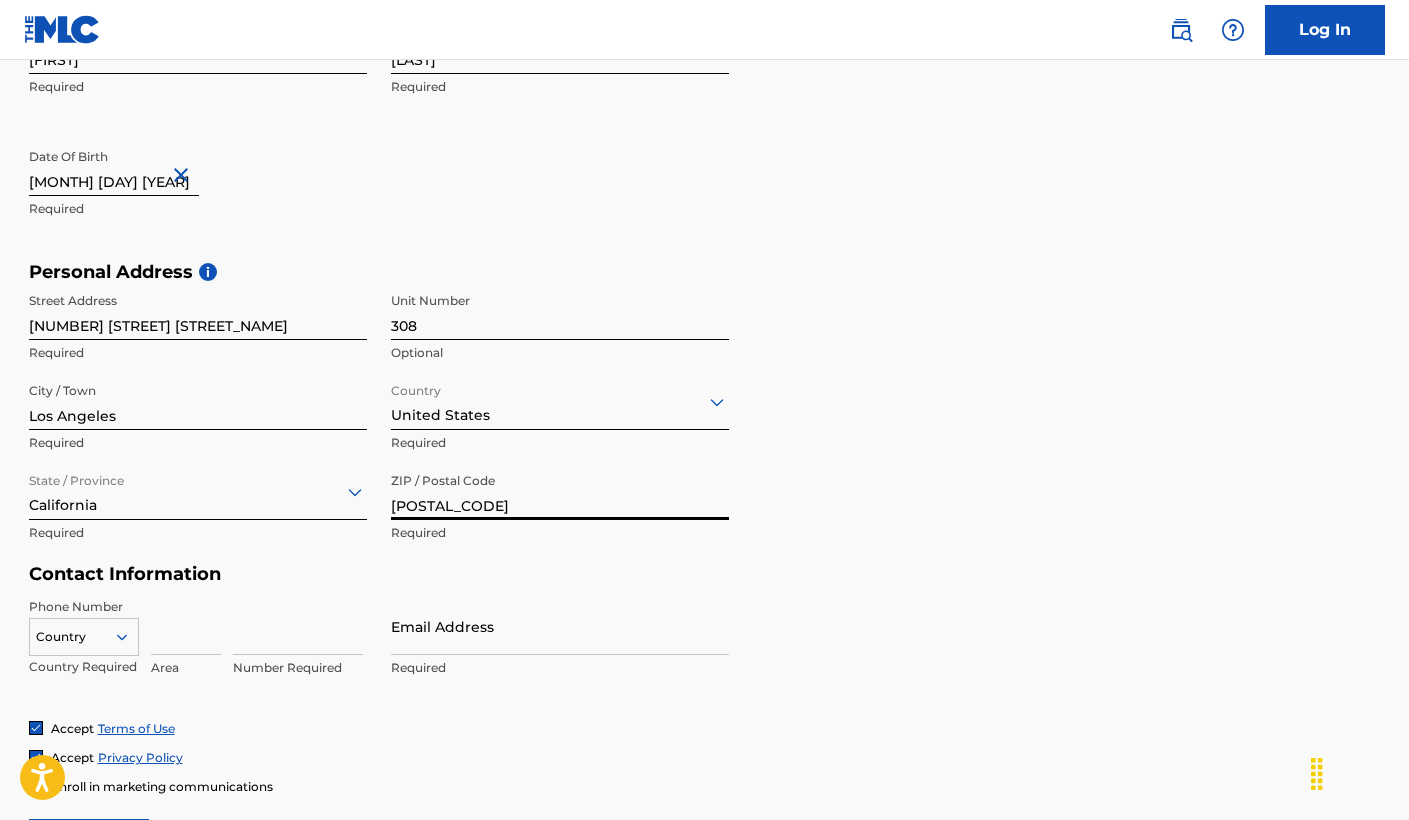 type on "[POSTAL CODE]" 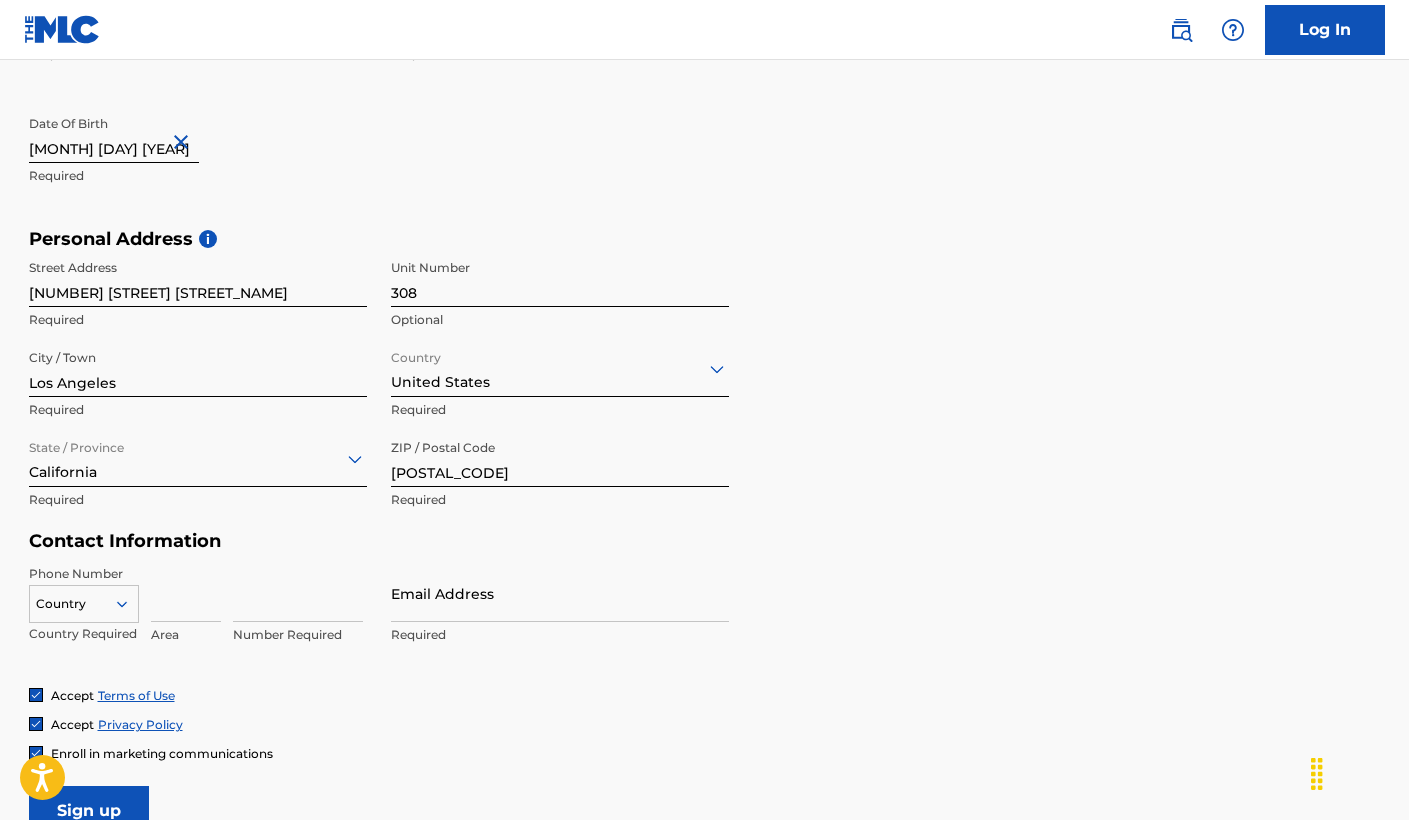 scroll, scrollTop: 531, scrollLeft: 0, axis: vertical 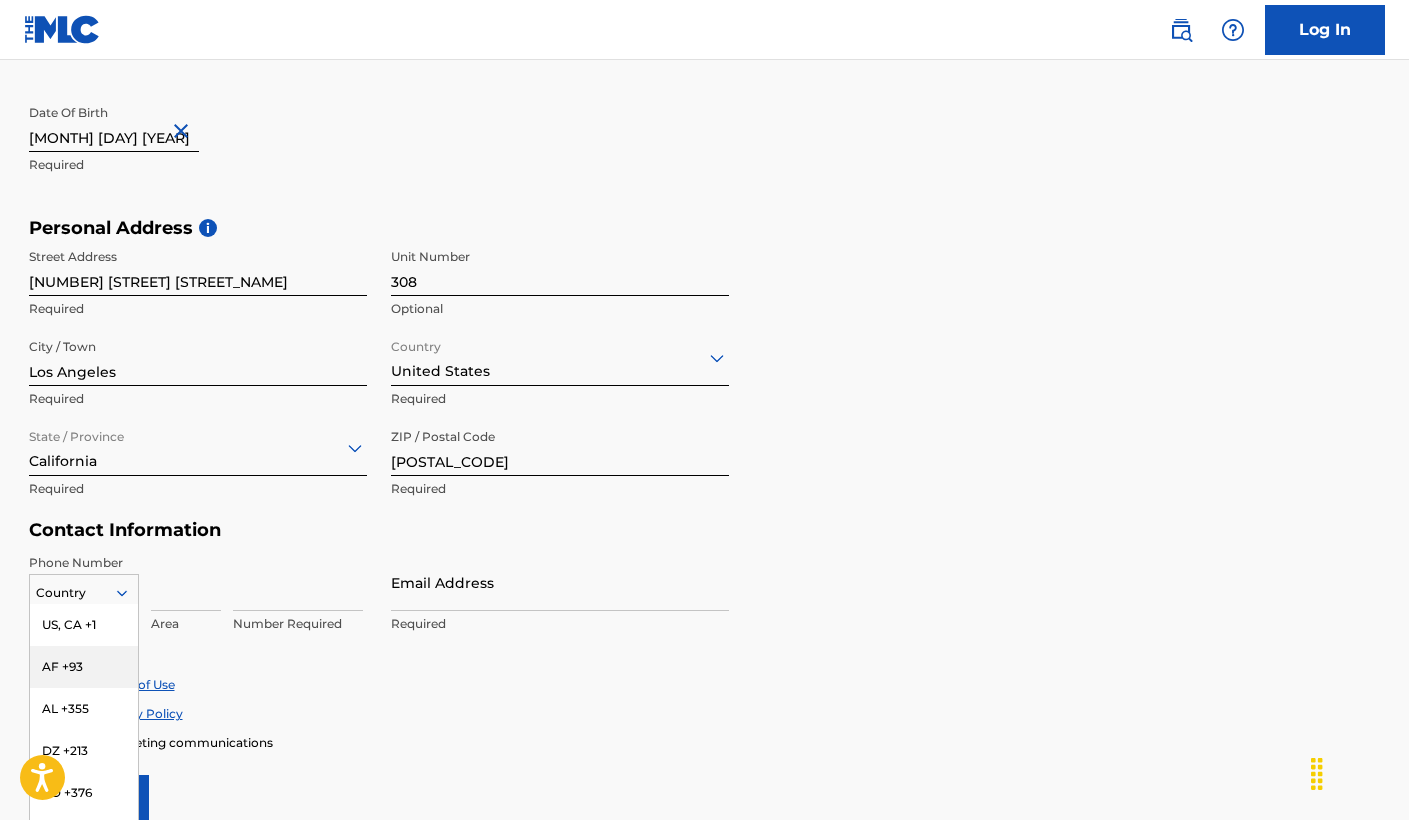 click on "AF +93, 2 of 216. 216 results available. Use Up and Down to choose options, press Enter to select the currently focused option, press Escape to exit the menu, press Tab to select the option and exit the menu. Country US, CA +1 AF +93 AL +355 DZ +213 AD +376 AO +244 AI +1264 AG +1268 AR +54 AM +374 AW +297 AU +61 AT +43 AZ +994 BS +1242 BH +973 BD +880 BB +1246 BY +375 BE +32 BZ +501 BJ +229 BM +1441 BT +975 BO +591 BA +387 BW +267 BR +55 BN +673 BG +359 BF +226 BI +257 KH +855 CM +237 CV +238 KY +1345 CF +236 TD +235 CL +56 CN +86 CO +57 KM +269 CG, CD +242 CK +682 CR +506 CI +225 HR +385 CU +53 CY +357 CZ +420 DK +45 DJ +253 DM +1767 DO +1809 EC +593 EG +20 SV +503 GQ +240 ER +291 EE +372 ET +251 FK +500 FO +298 FJ +679 FI +358 FR +33 GF +594 PF +689 GA +241 GM +220 GE +995 DE +49 GH +233 GI +350 GR +30 GL +299 GD +1473 GP +590 GT +502 GN +224 GW +245 GY +592 HT +509 VA, IT +39 HN +504 HK +852 HU +36 IS +354 IN +91 ID +62 IR +98 IQ +964 IE +353 IL +972 JM +1876 JP +81 JO +962 KZ +7 KE +254 KI +686 KP +850" at bounding box center [84, 589] 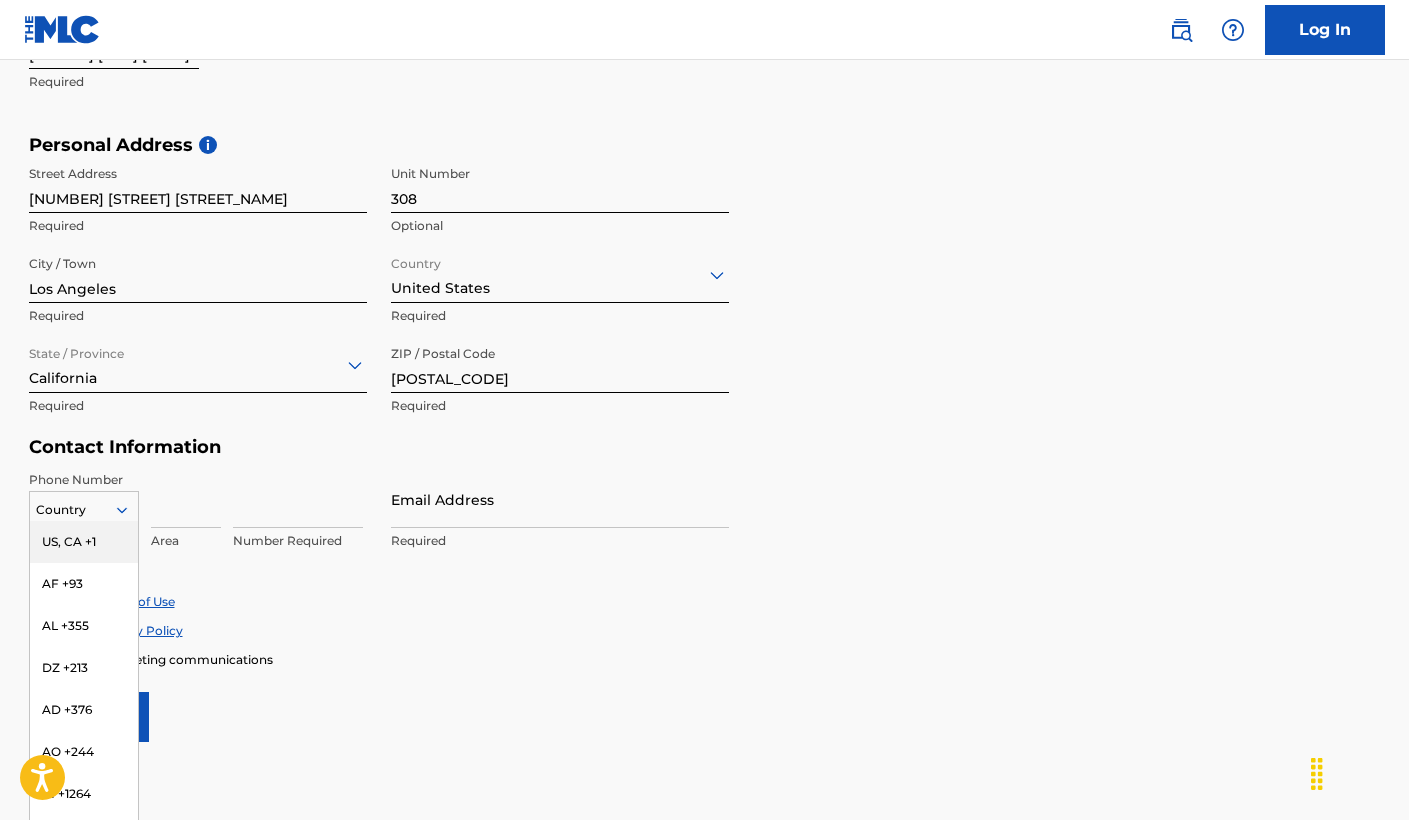 click on "US, CA +1" at bounding box center (84, 542) 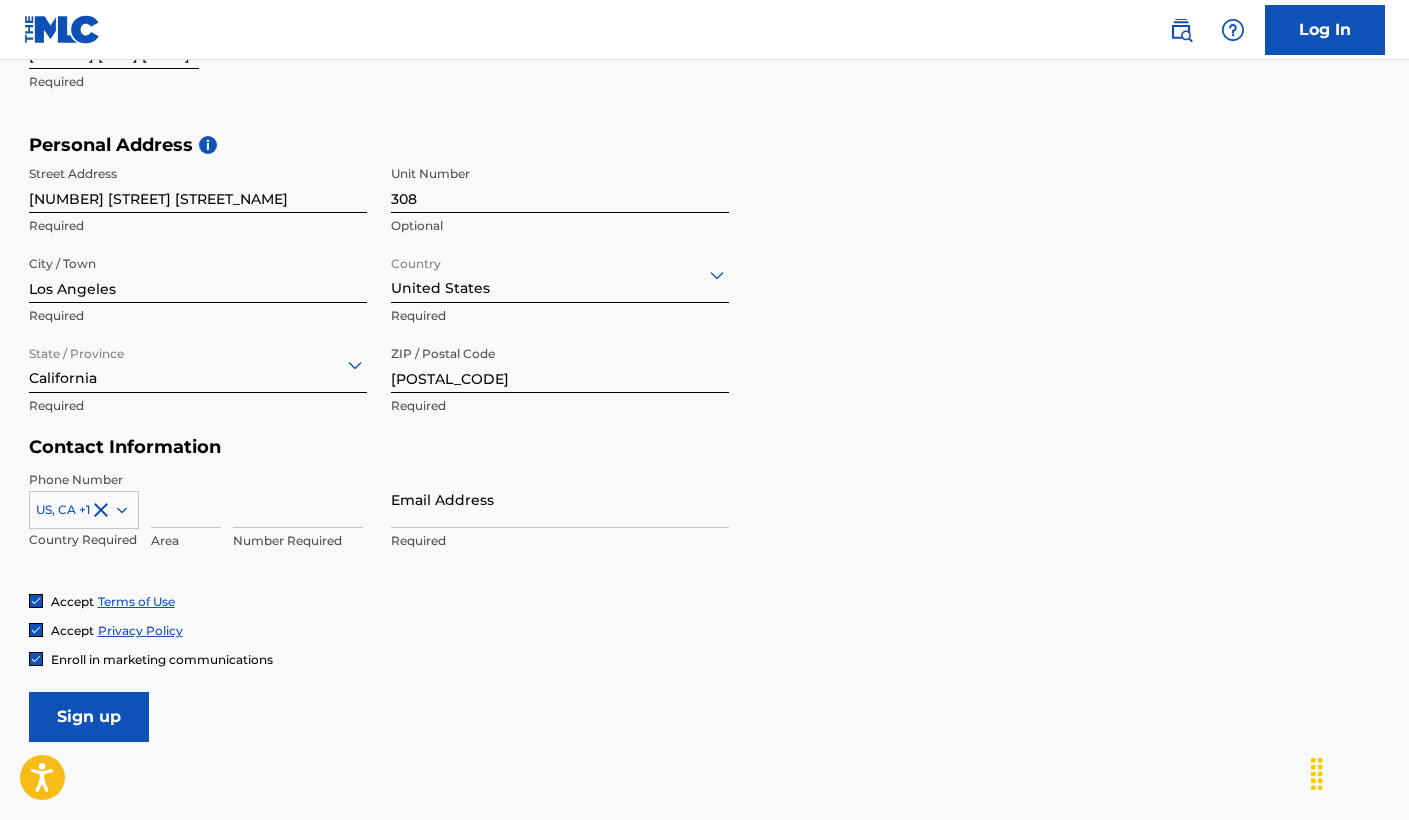 click at bounding box center (186, 499) 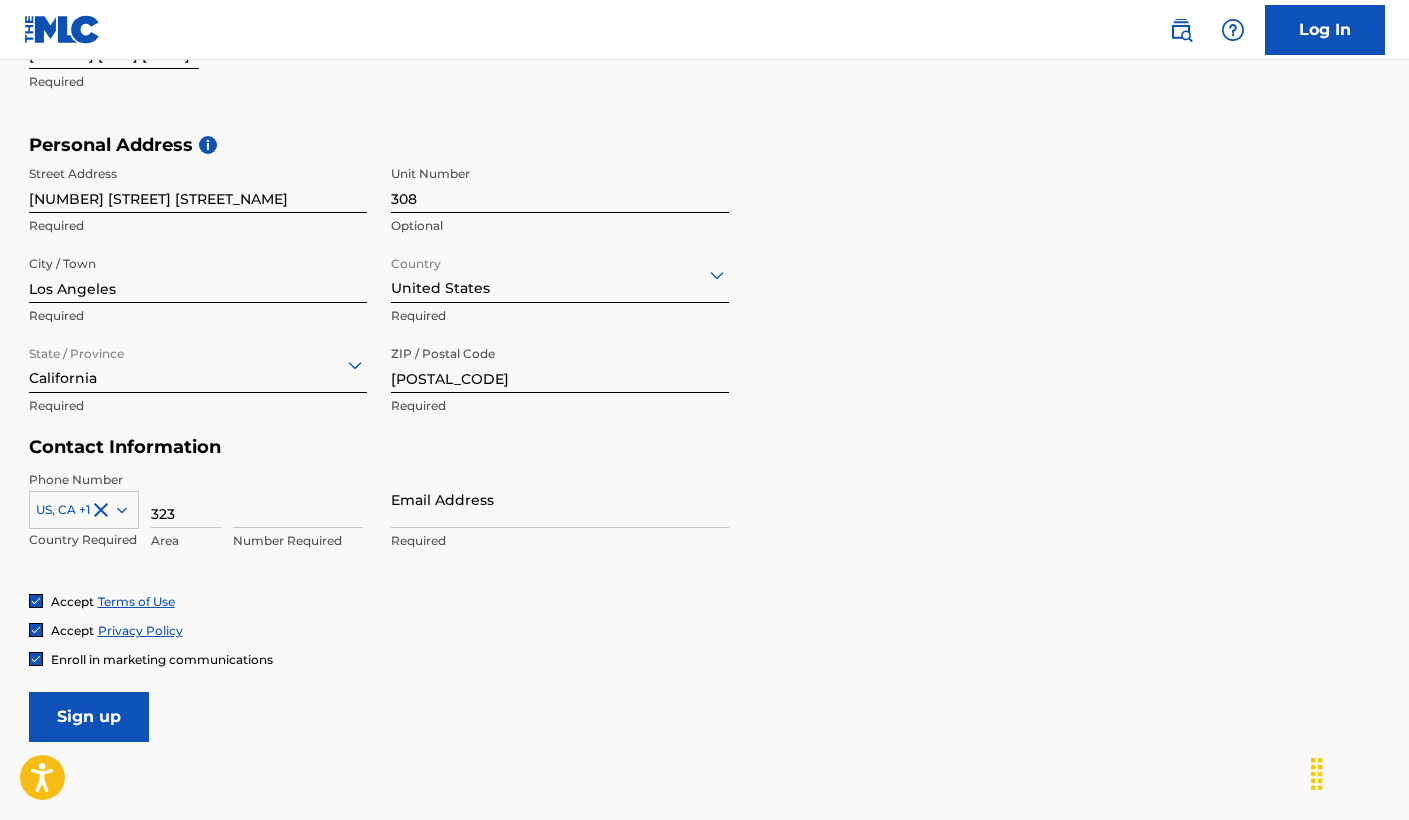type on "323" 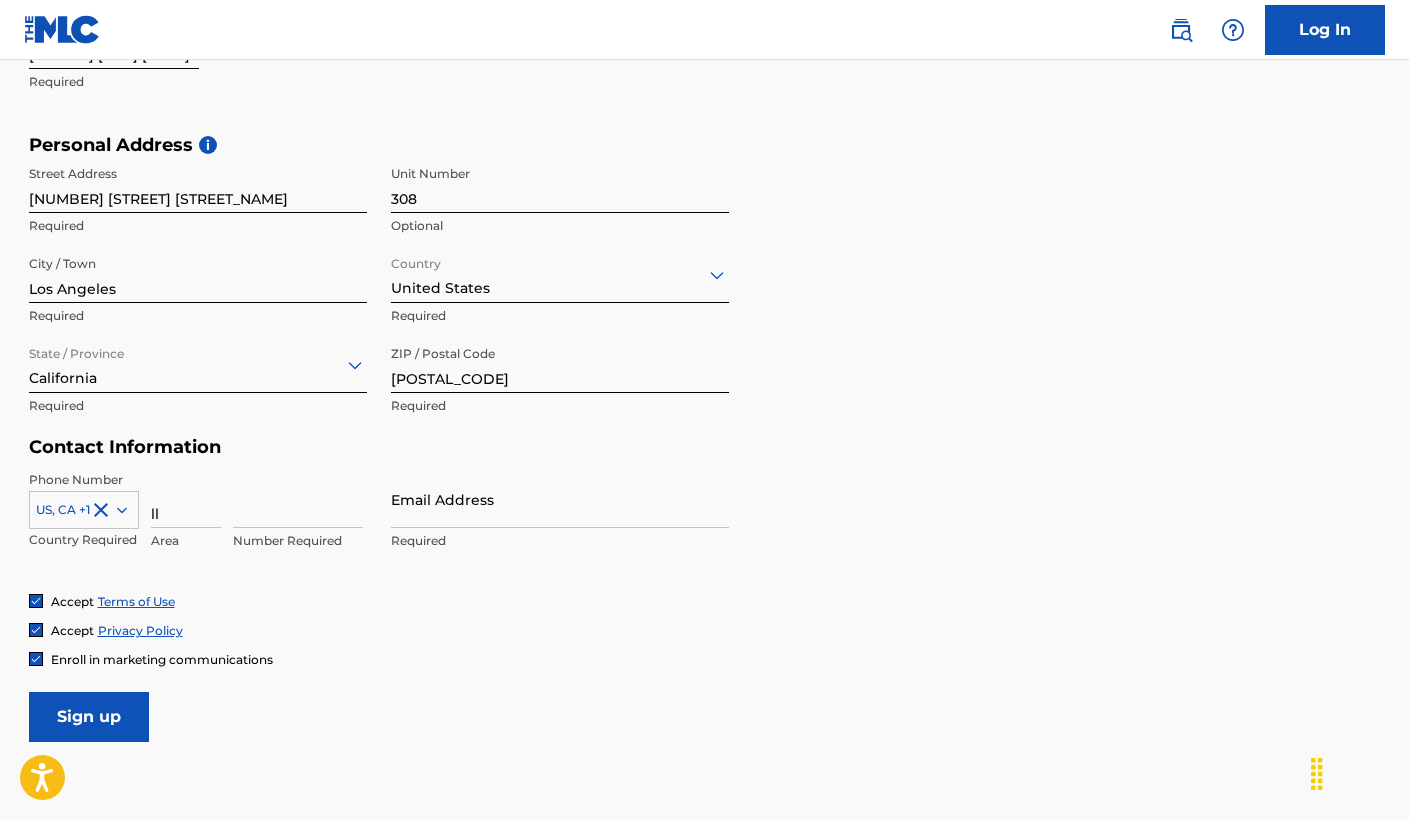 type on "l" 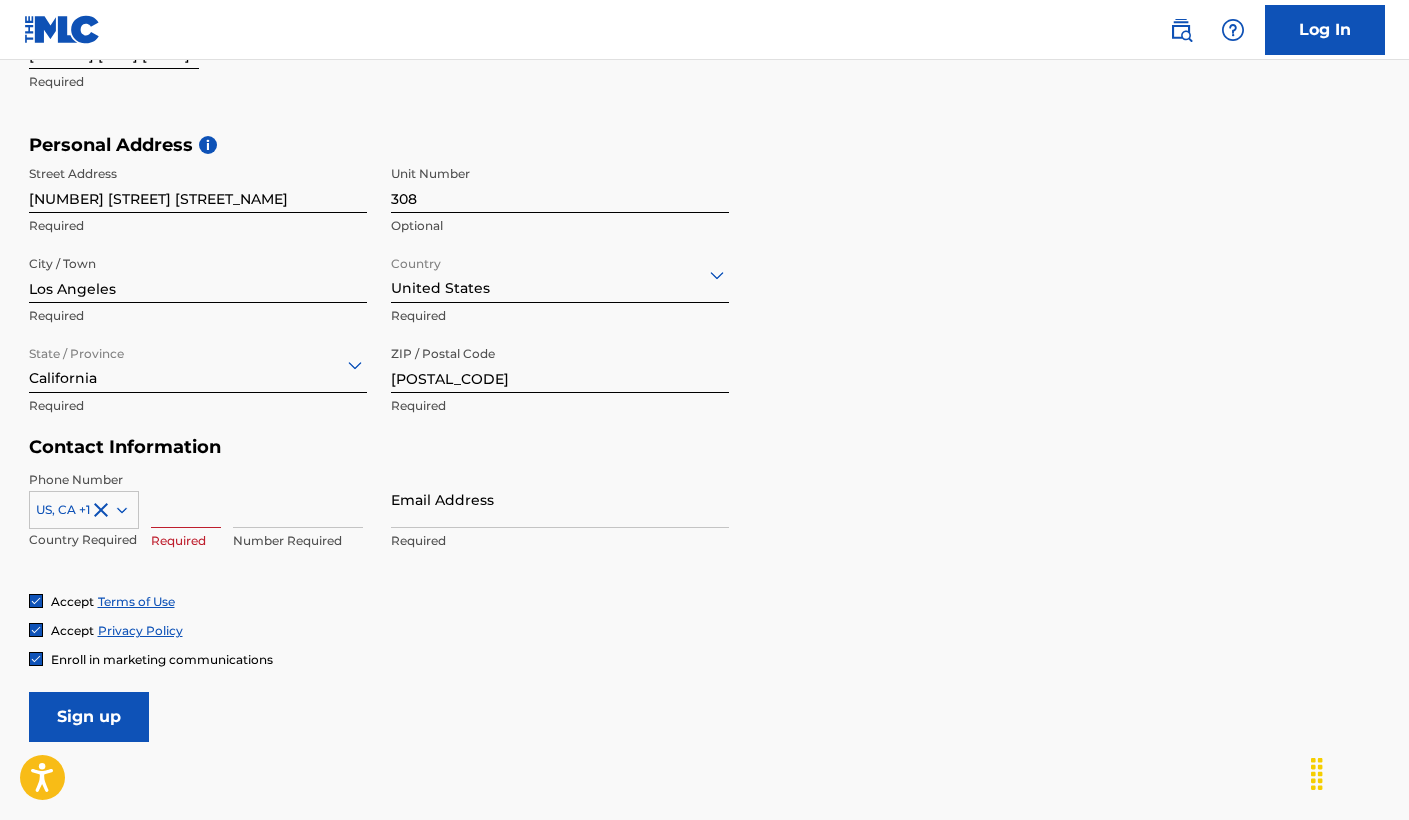 type 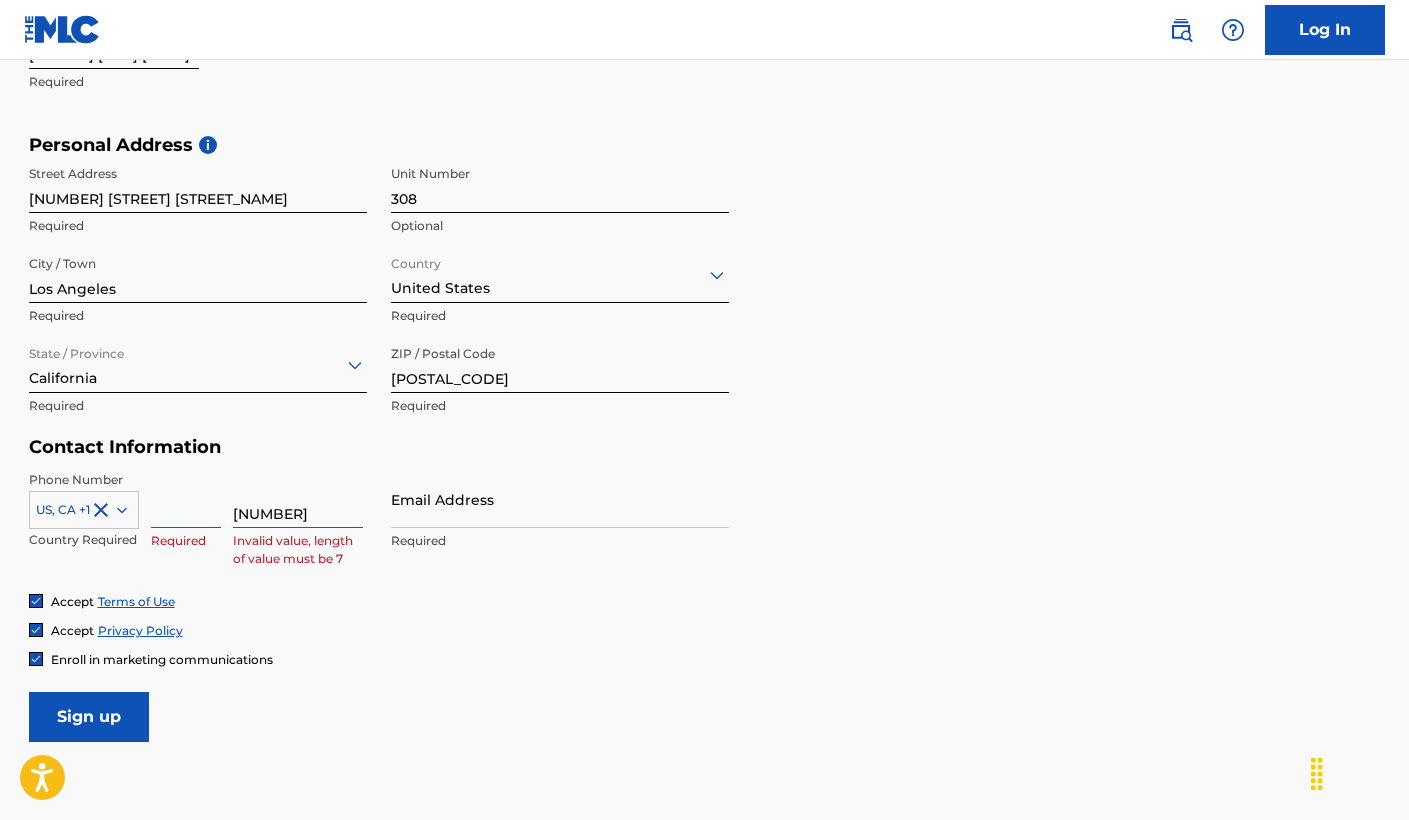 type on "3234222030" 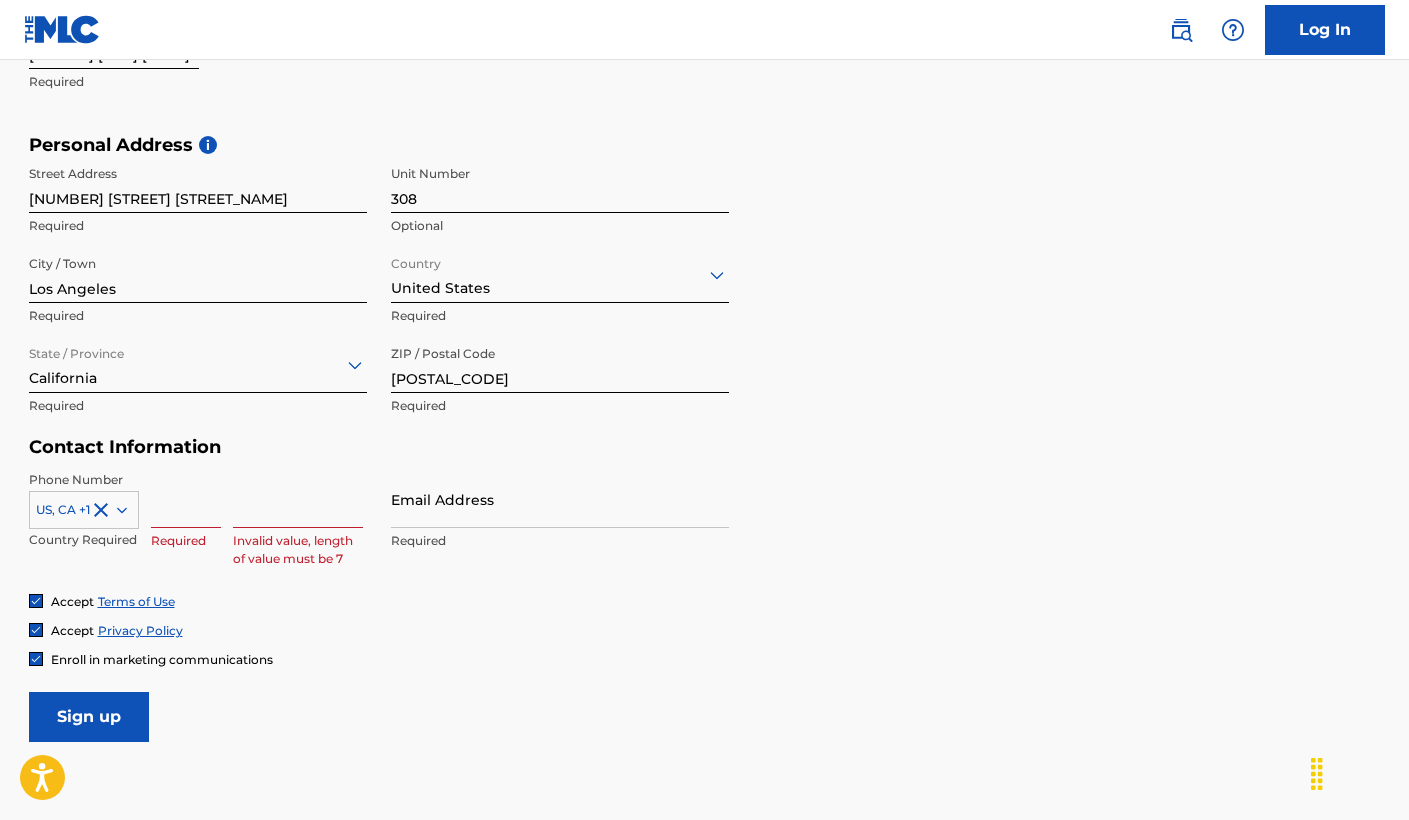 type 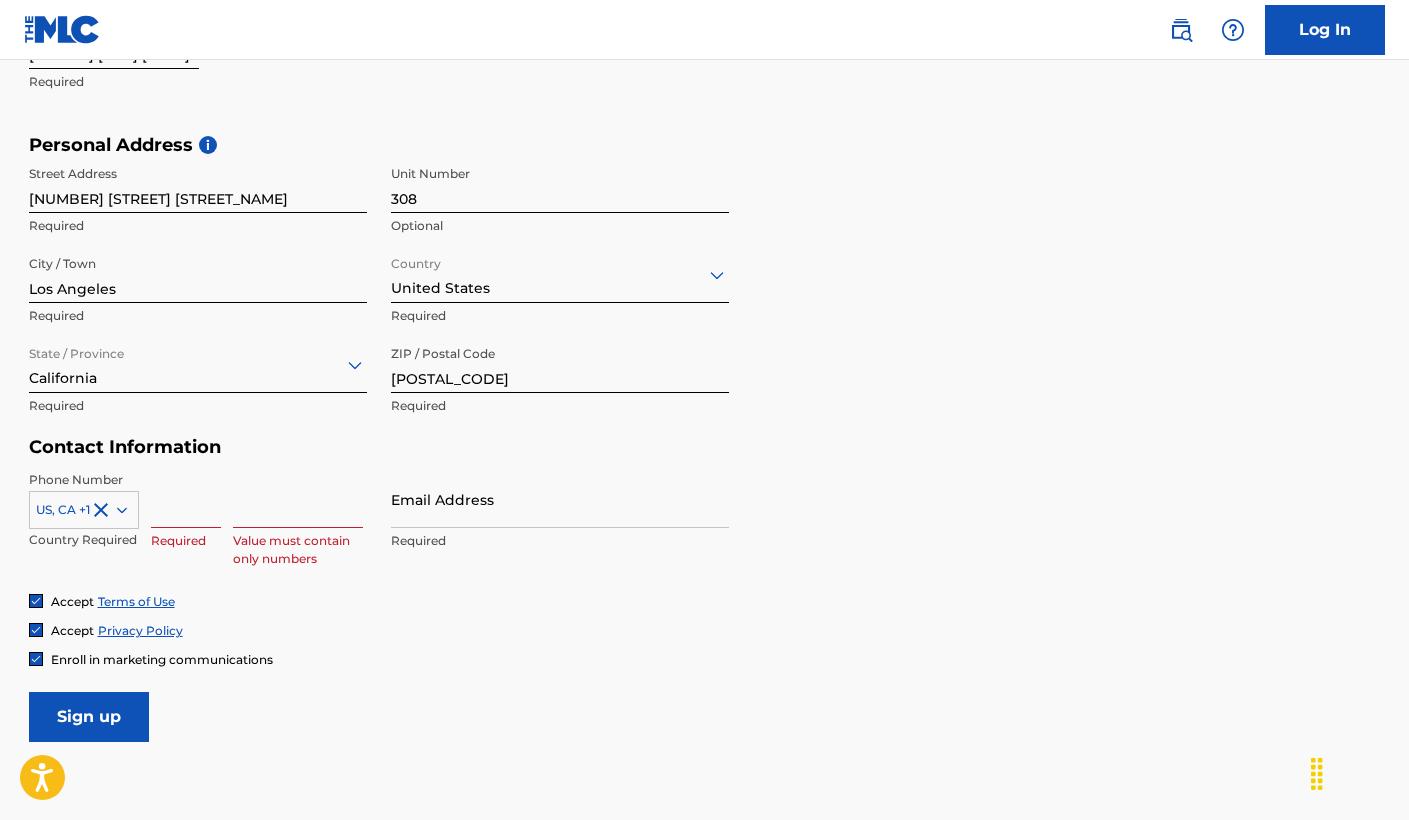 click at bounding box center (186, 499) 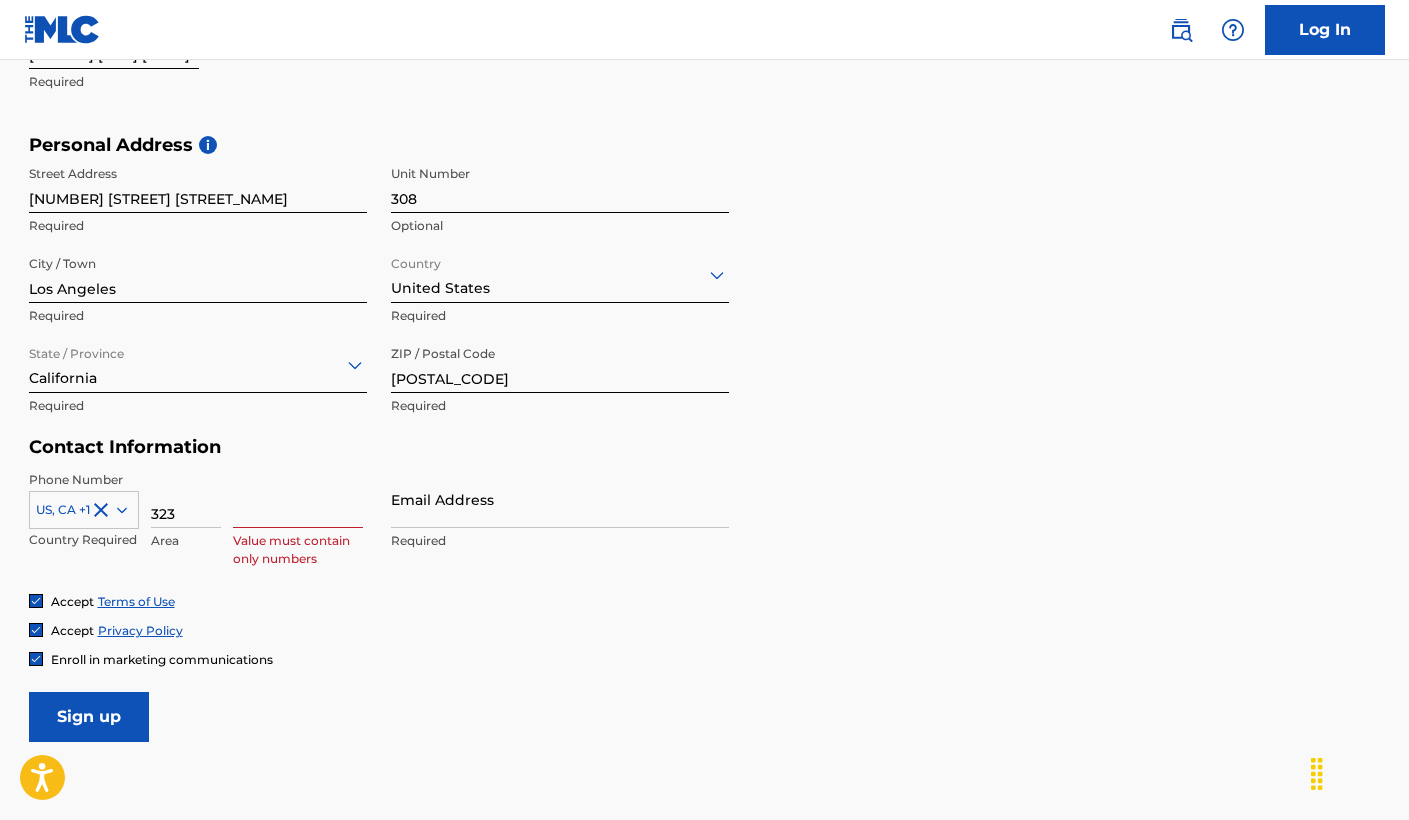 type on "323" 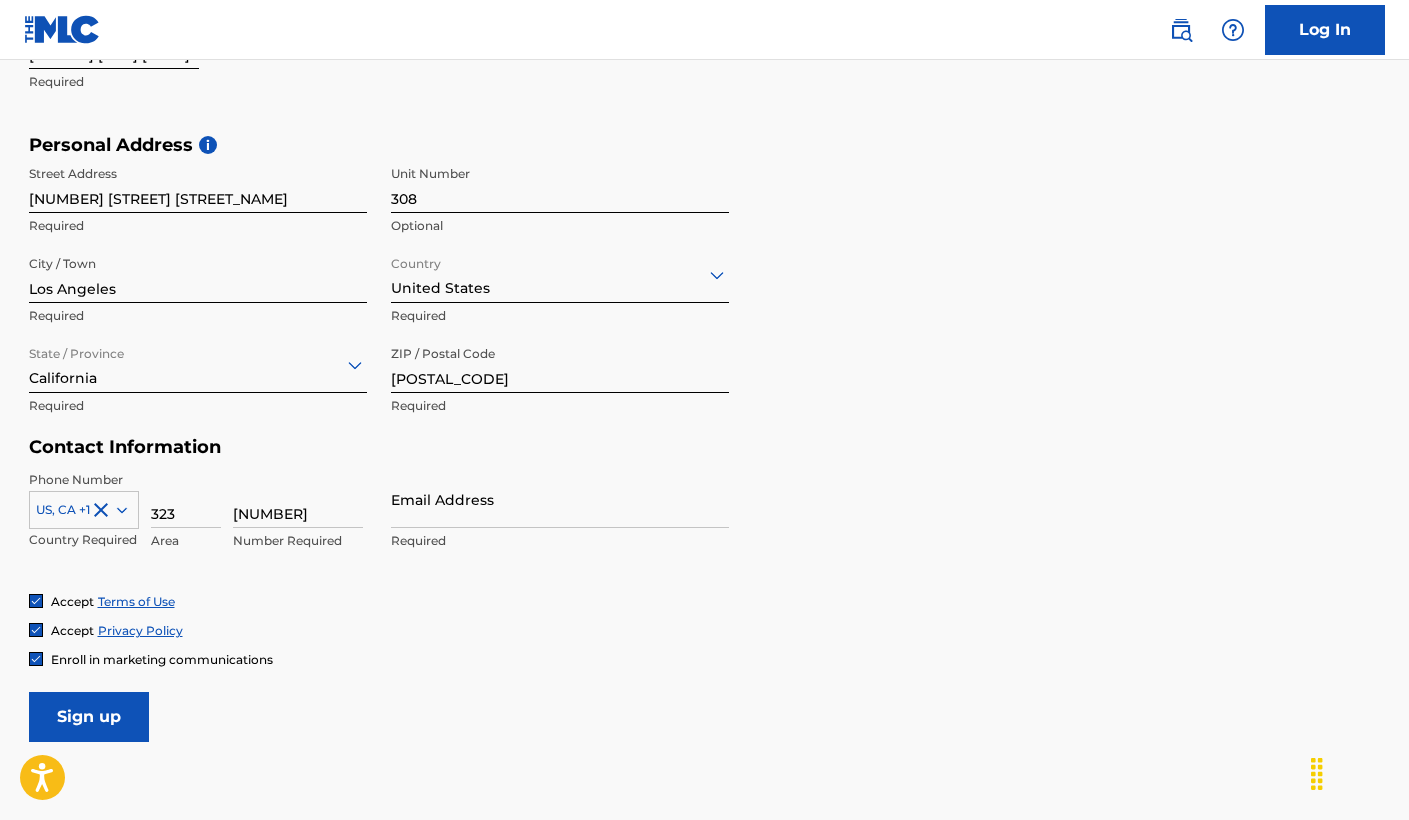 type on "[NUMBER]" 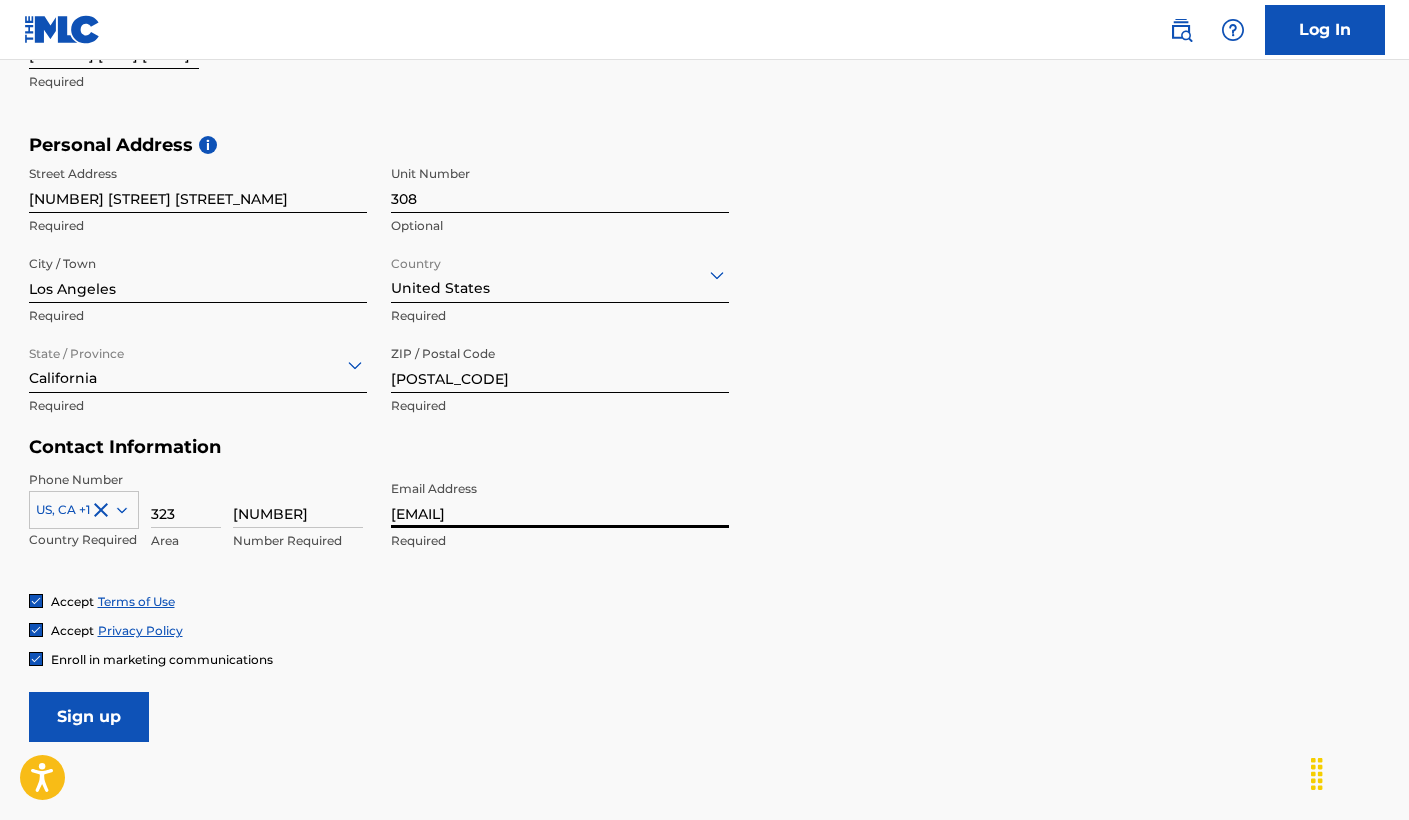 type on "[EMAIL]" 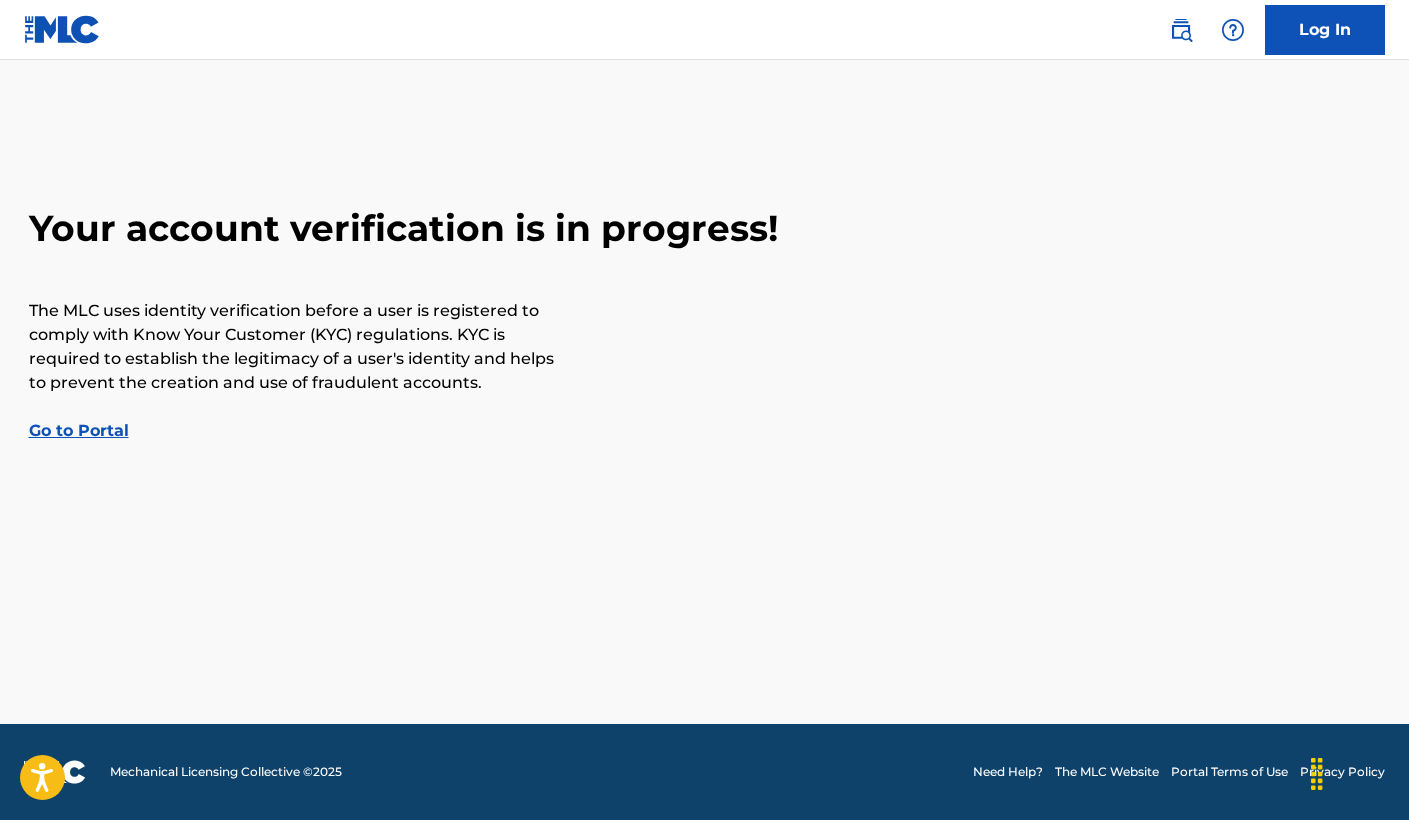 scroll, scrollTop: 0, scrollLeft: 0, axis: both 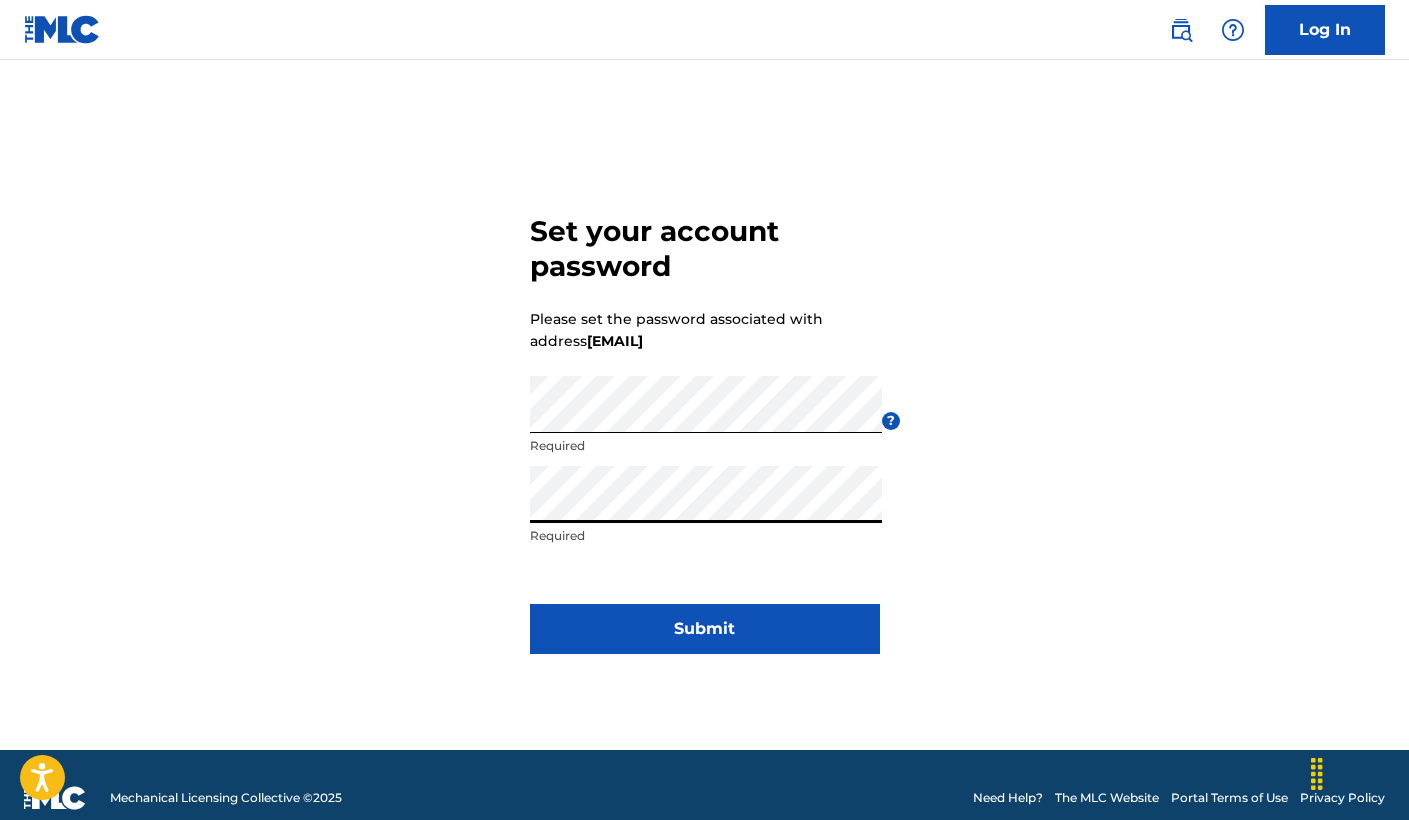 click on "Submit" at bounding box center (705, 629) 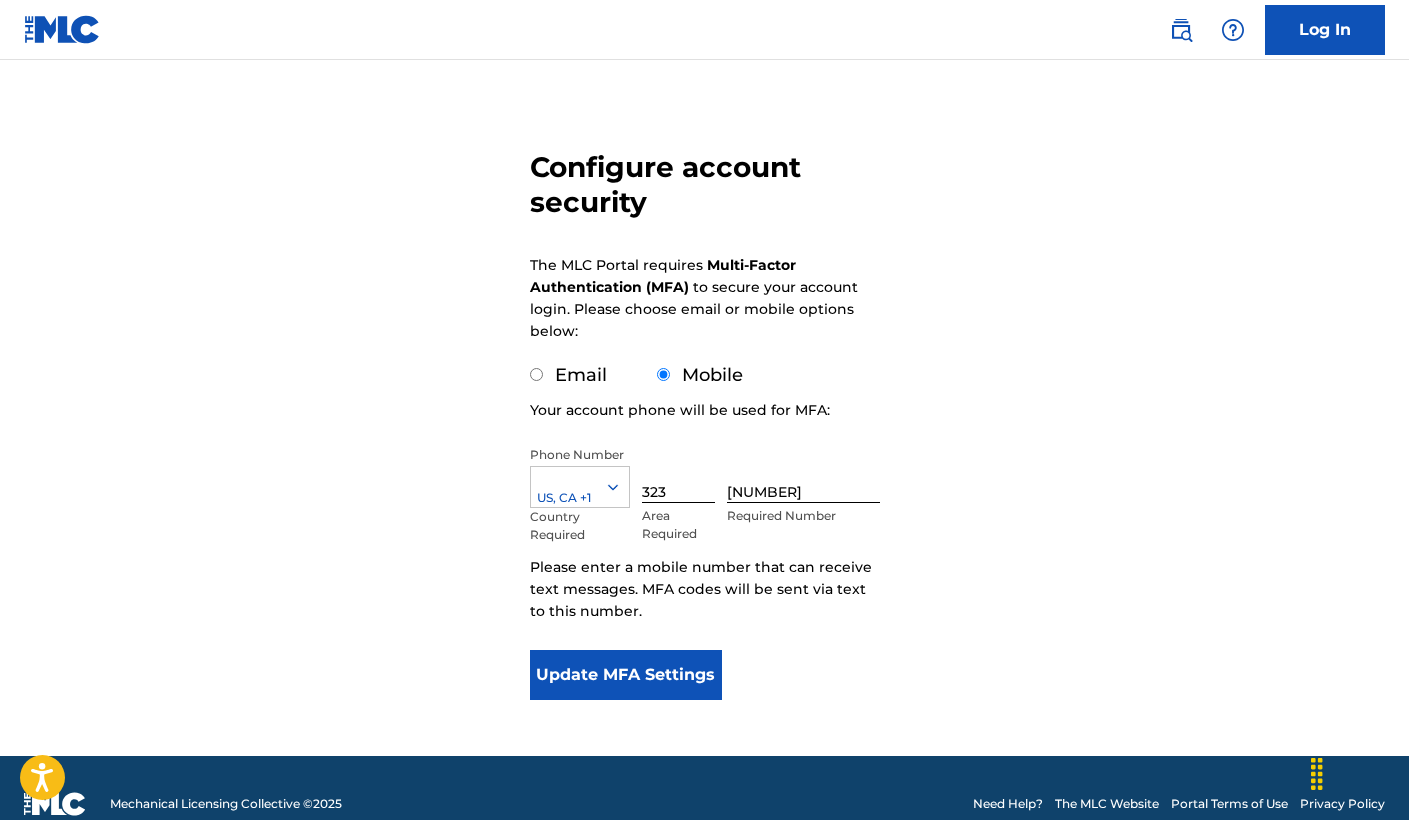 scroll, scrollTop: 115, scrollLeft: 0, axis: vertical 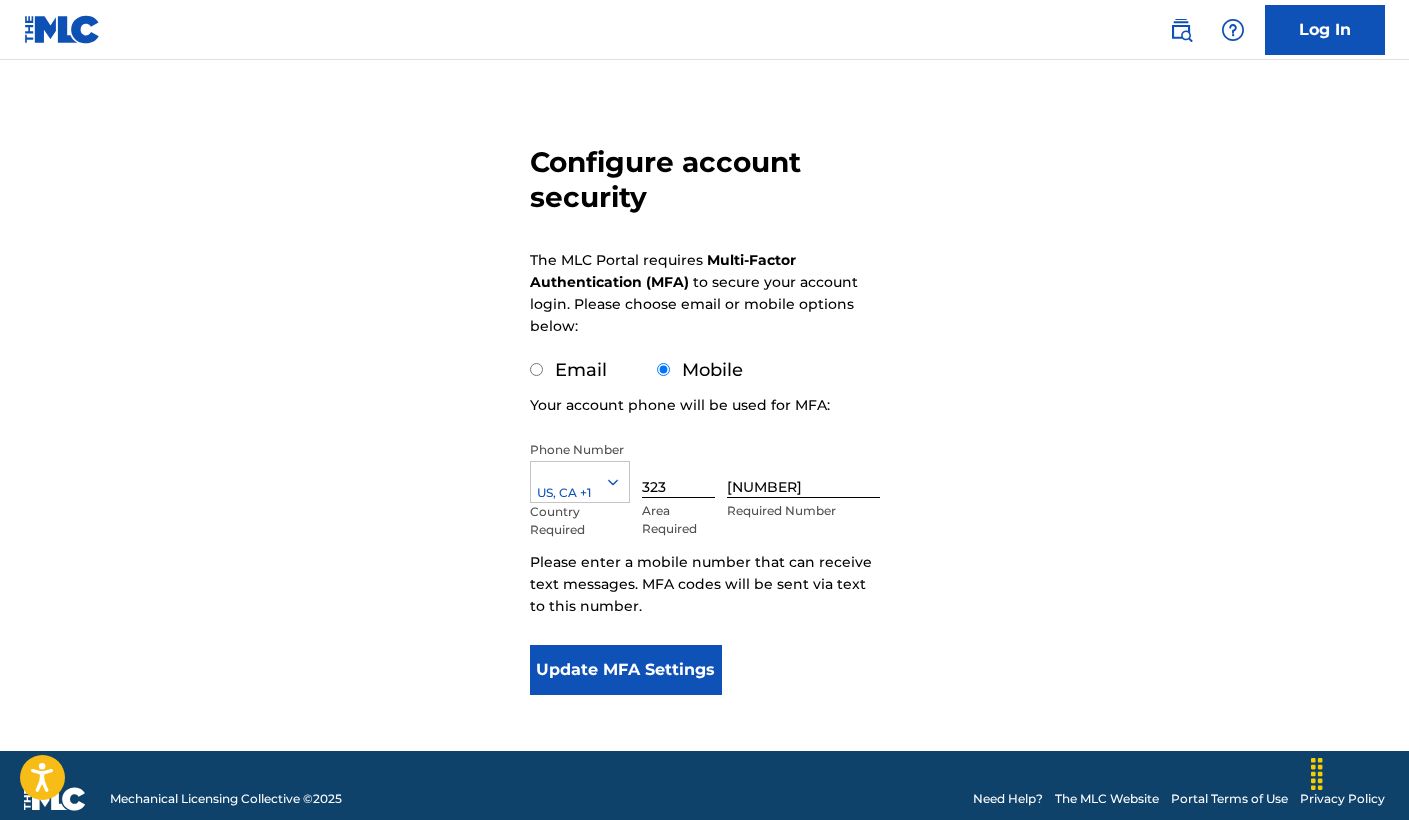 click on "Update MFA Settings" at bounding box center [626, 670] 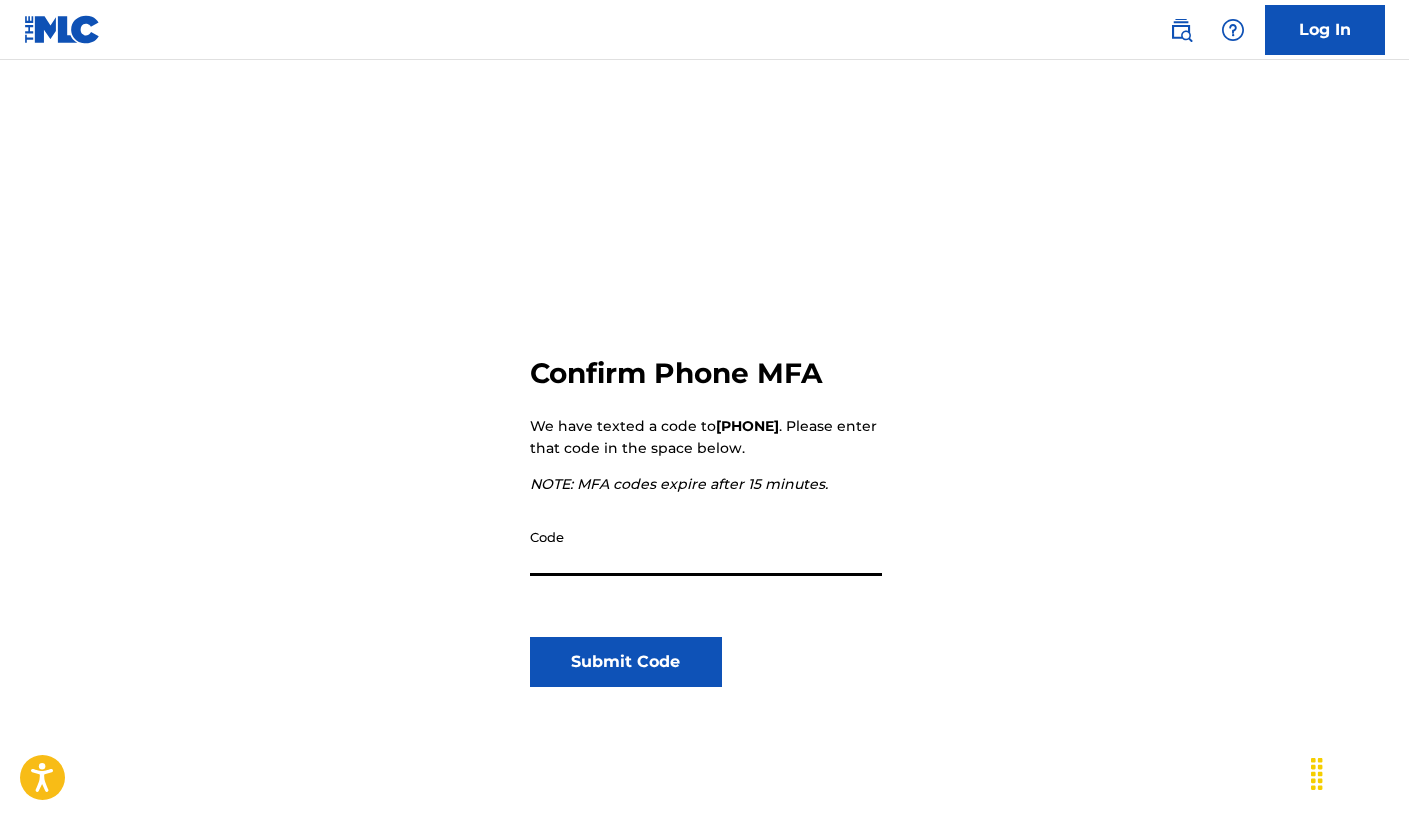 click on "Code" at bounding box center [706, 547] 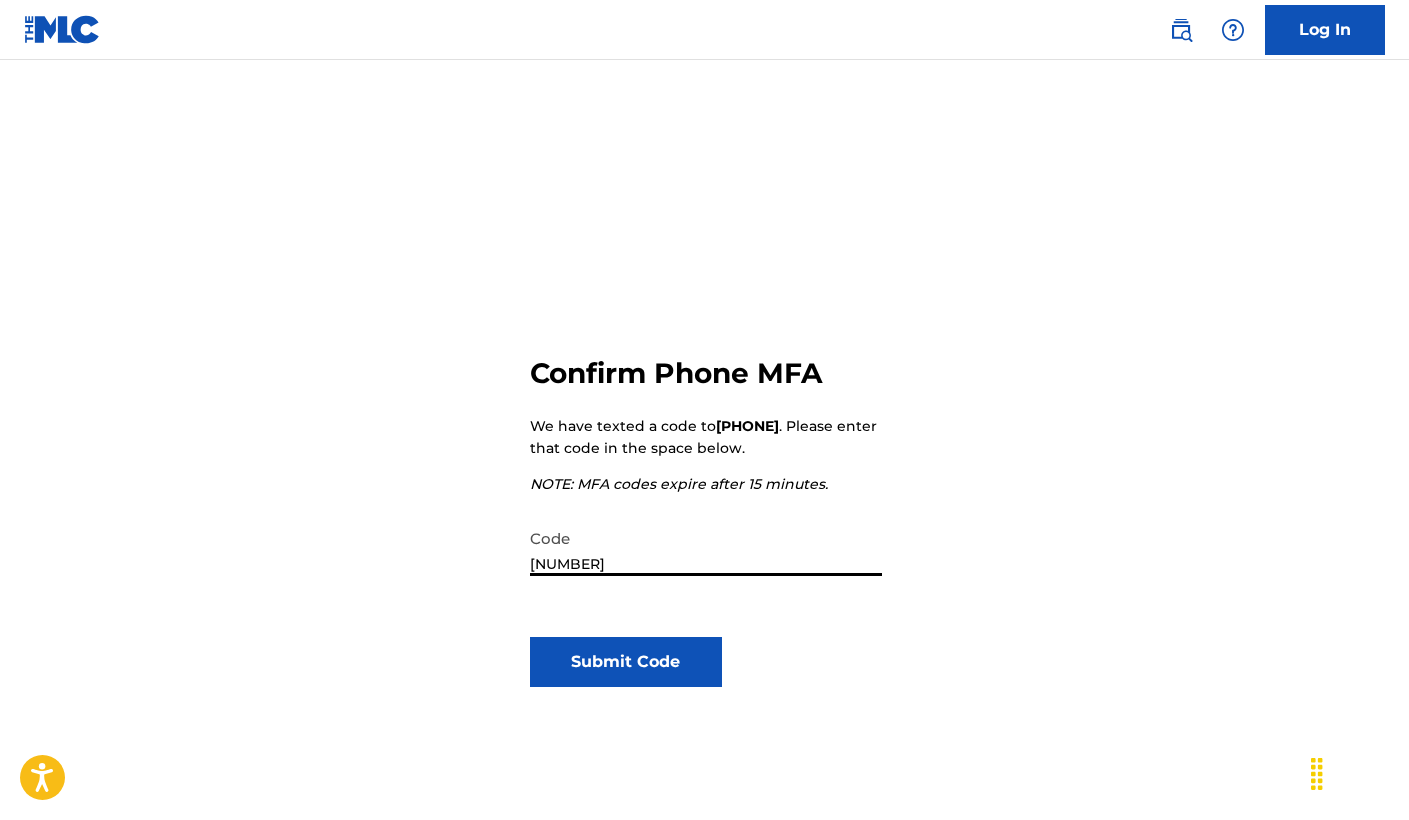type on "[NUMBER]" 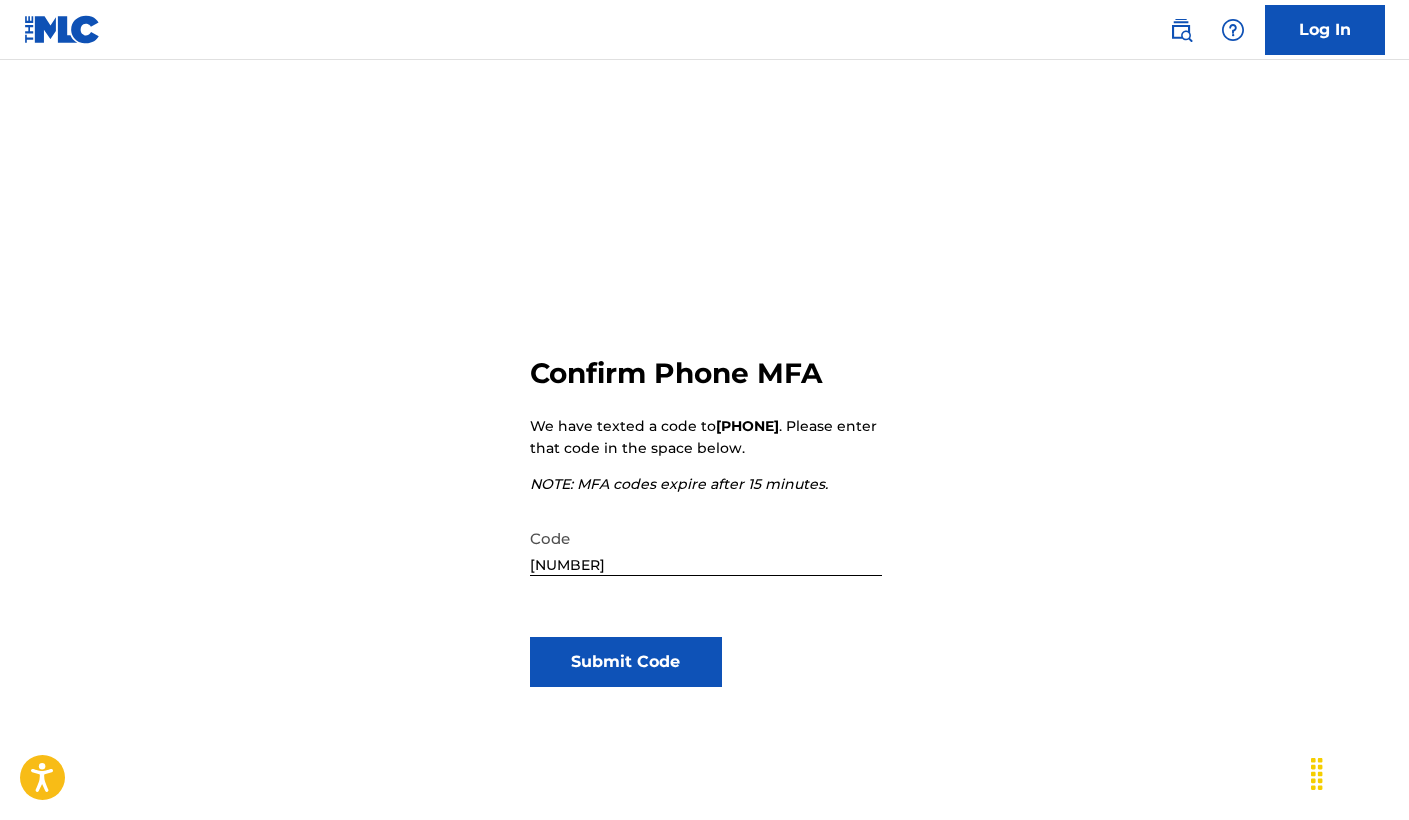 click on "Submit Code" at bounding box center (626, 662) 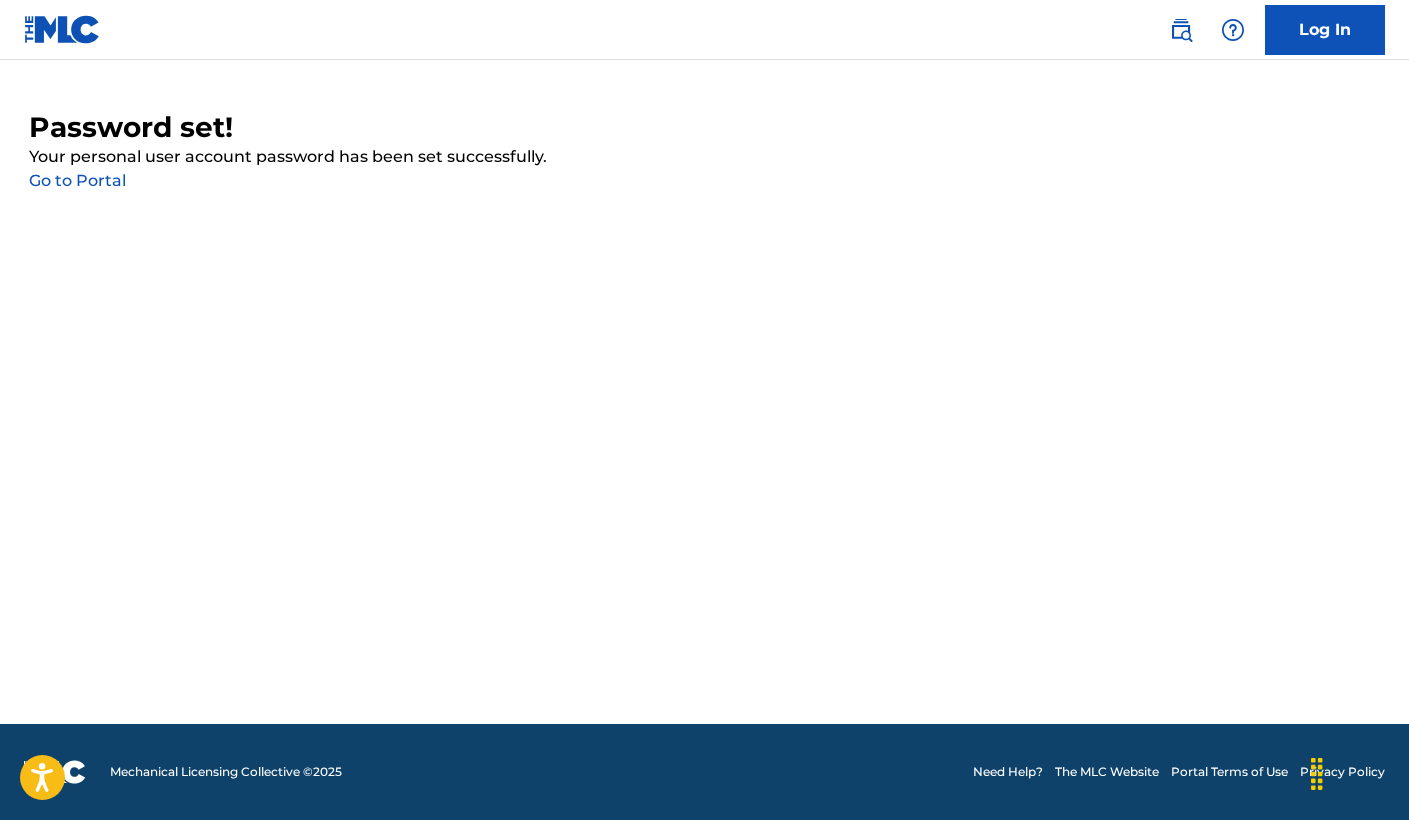 click on "Go to Portal" at bounding box center (77, 180) 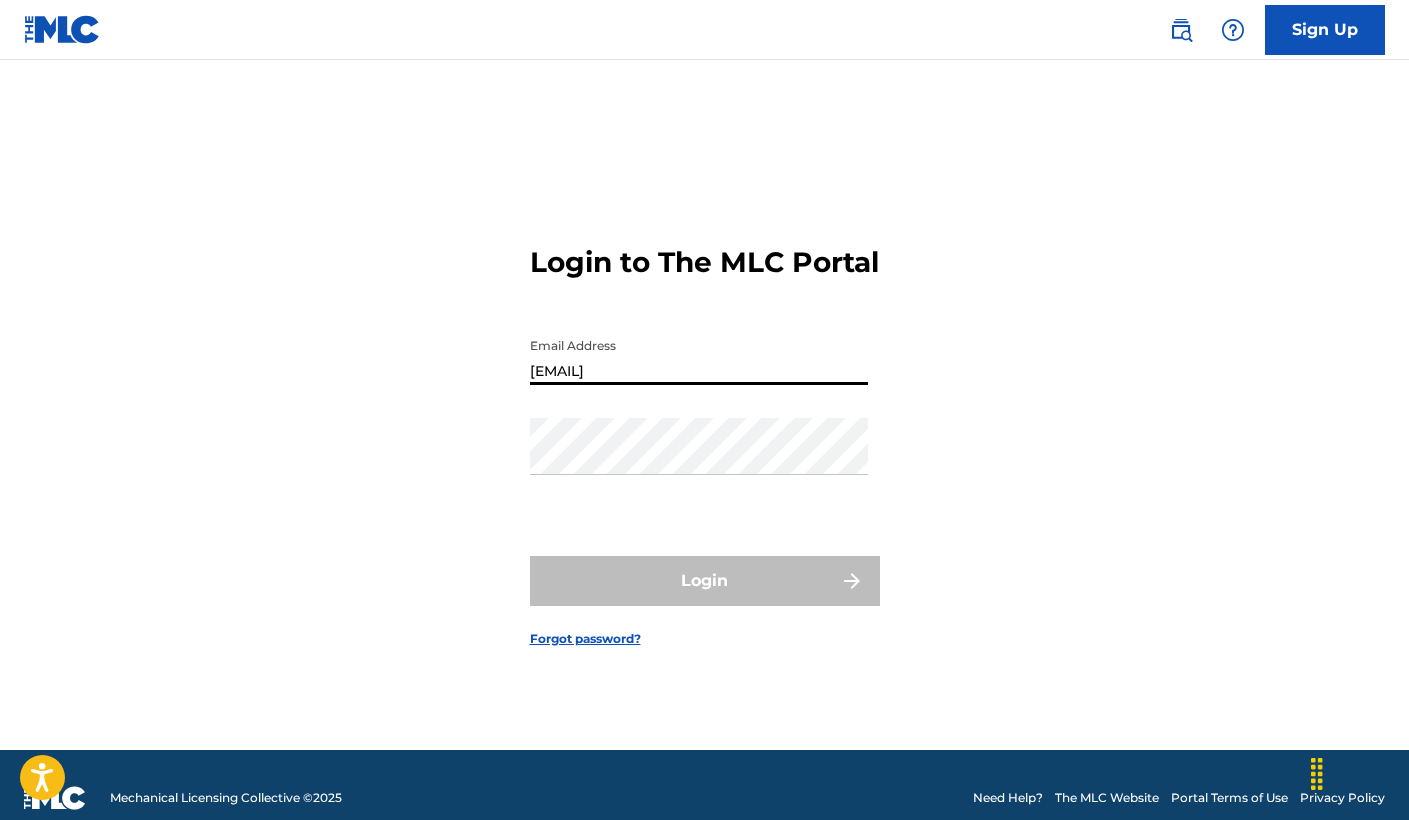 type on "[EMAIL]" 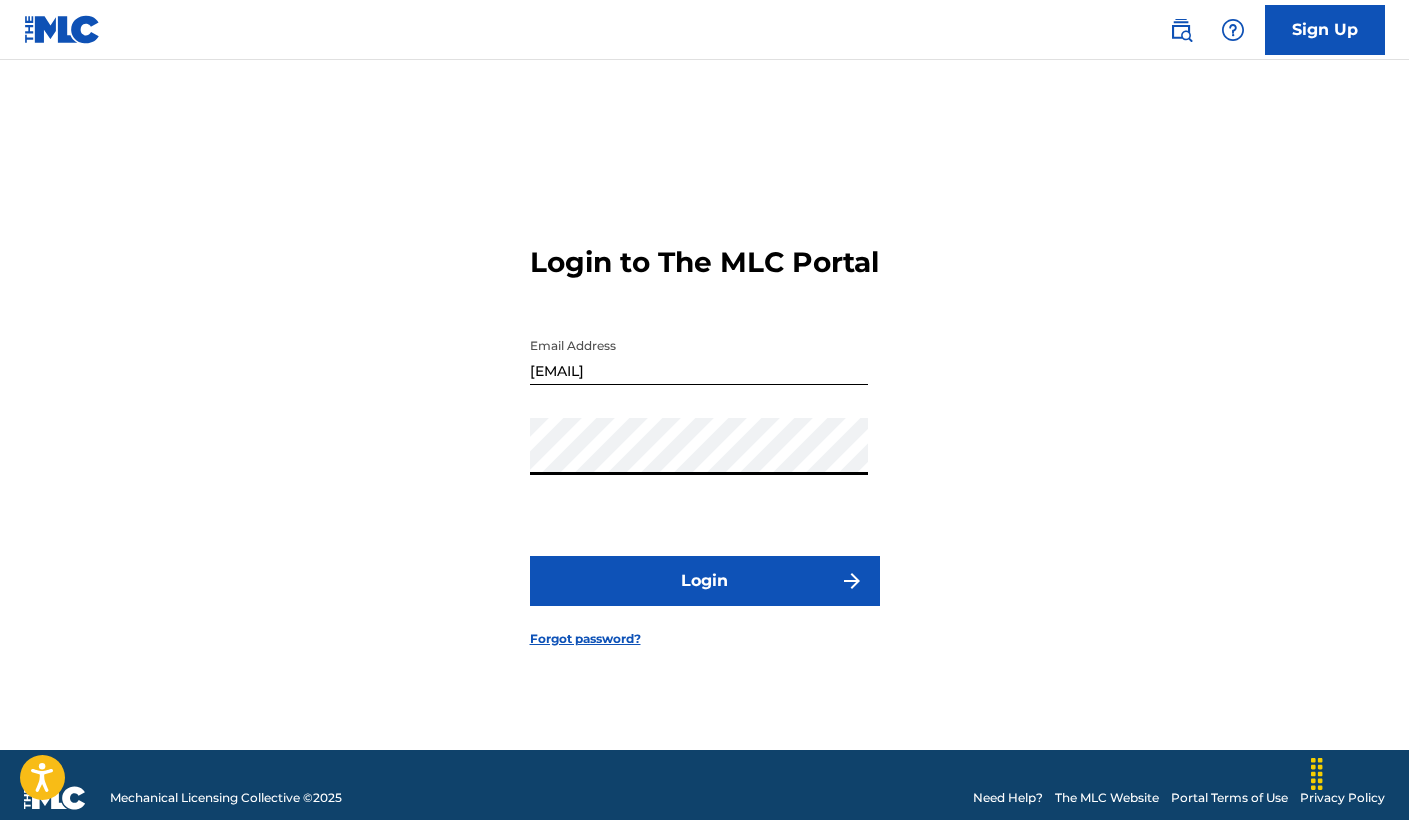 click on "Login" at bounding box center (705, 581) 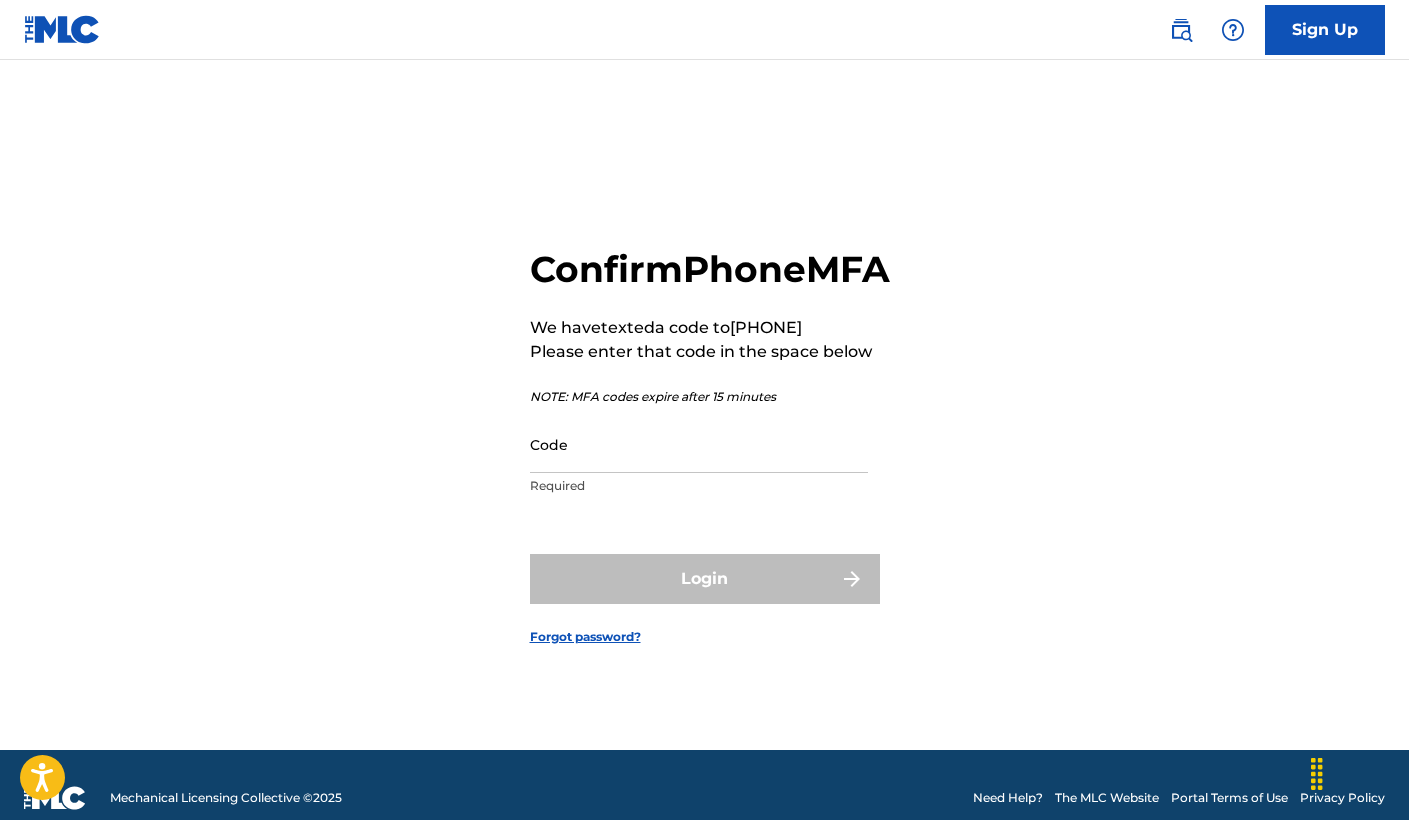 click on "Code" at bounding box center (699, 444) 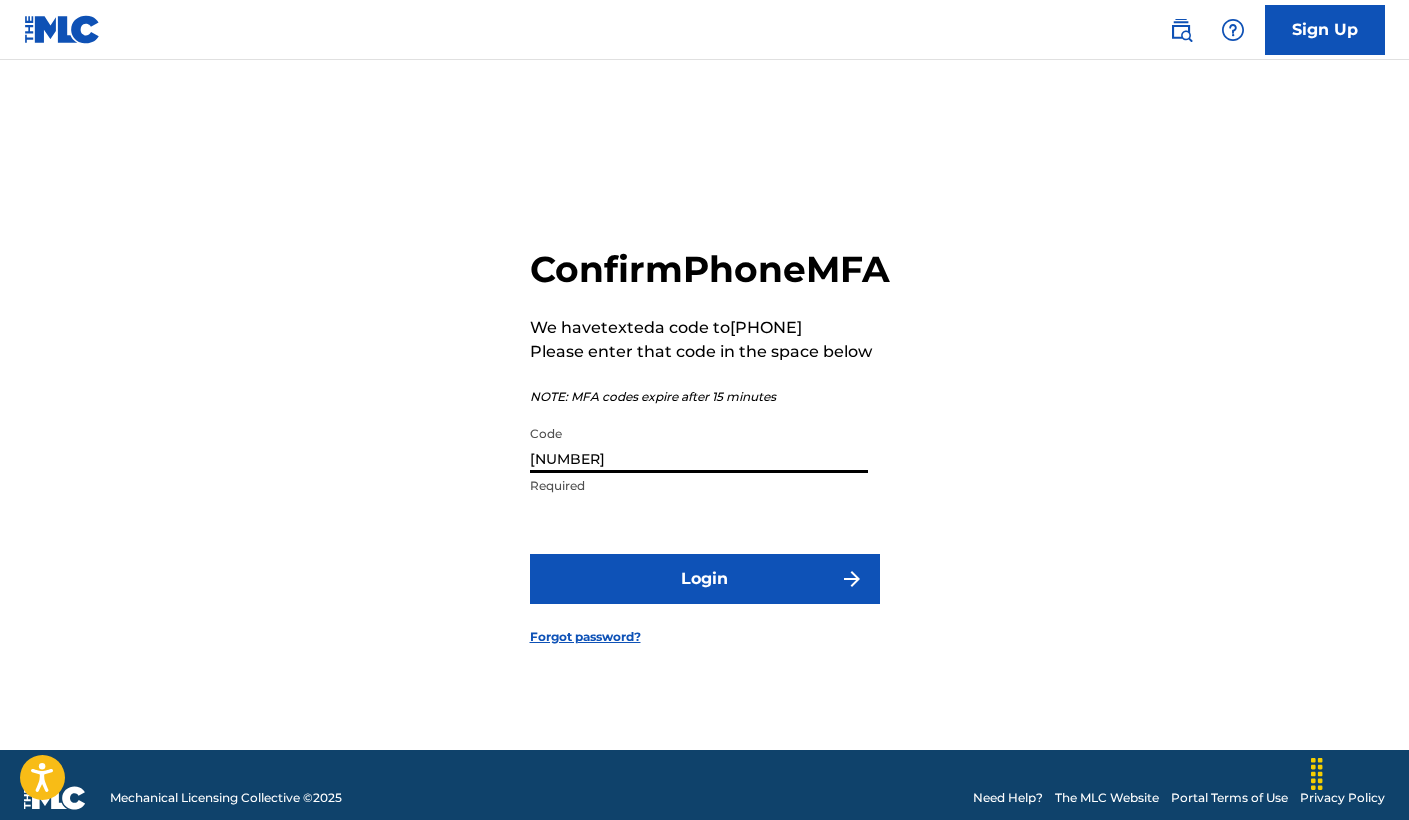 type on "[NUMBER]" 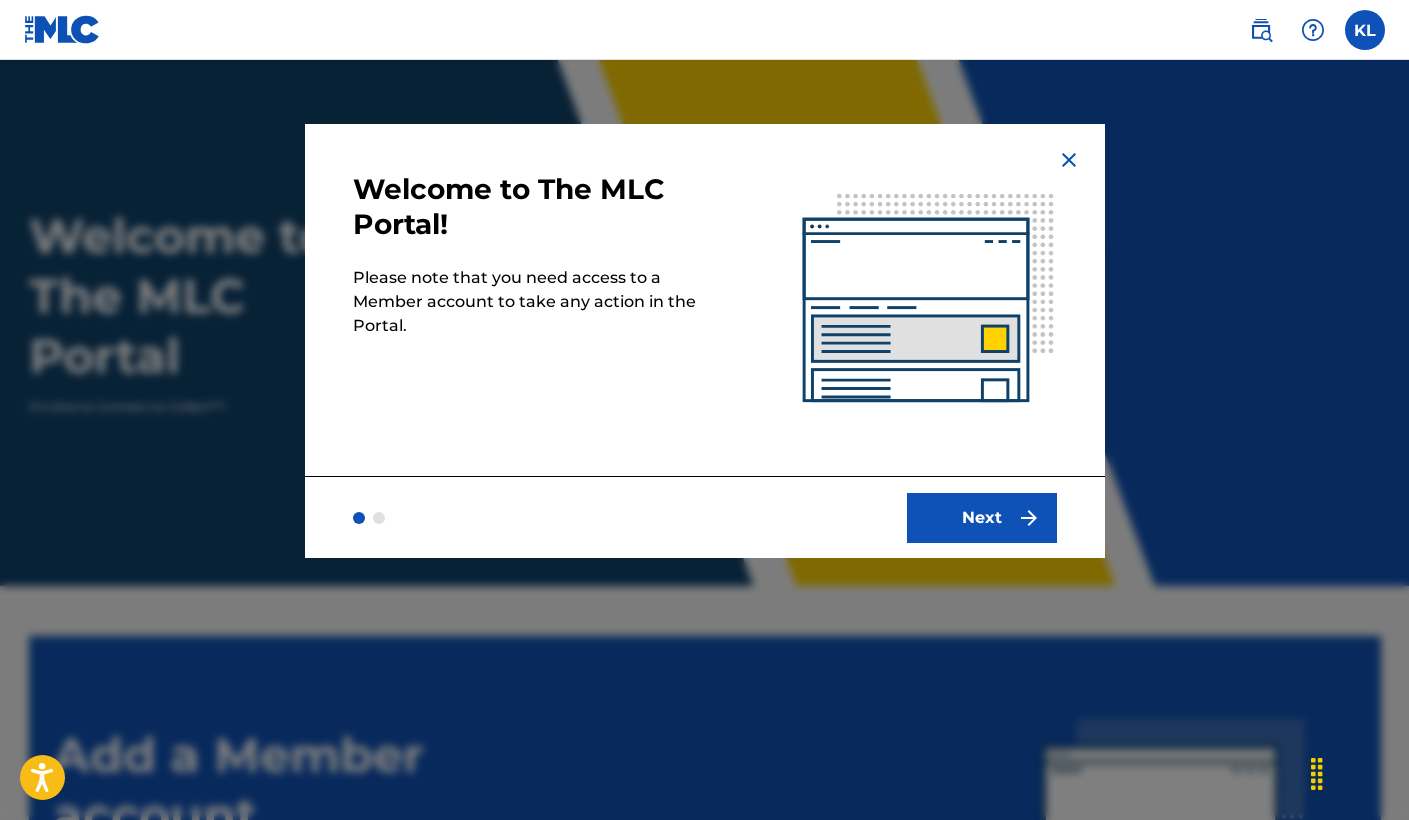 scroll, scrollTop: 0, scrollLeft: 0, axis: both 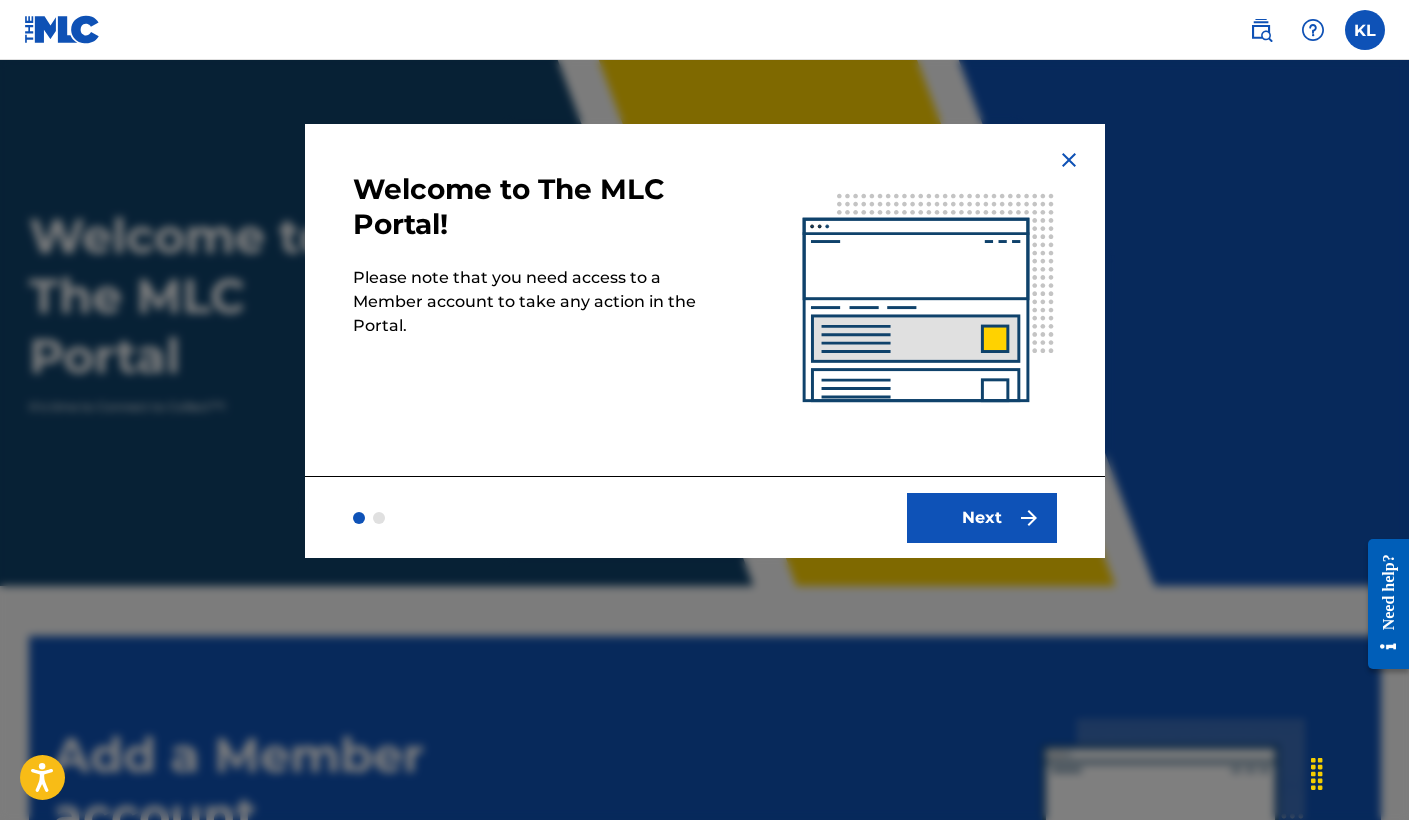 click on "Next" at bounding box center (982, 518) 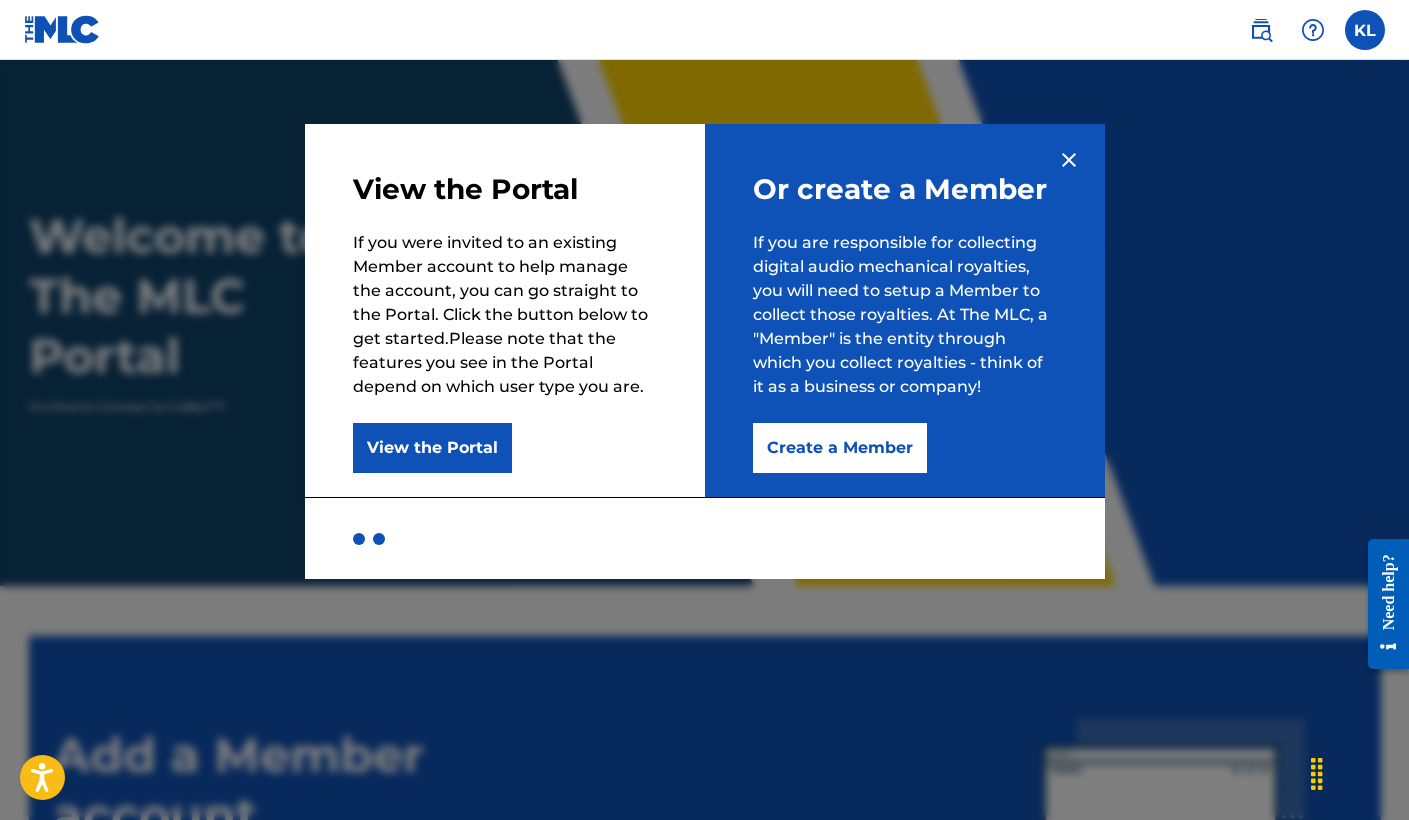 click on "View the Portal" at bounding box center [432, 448] 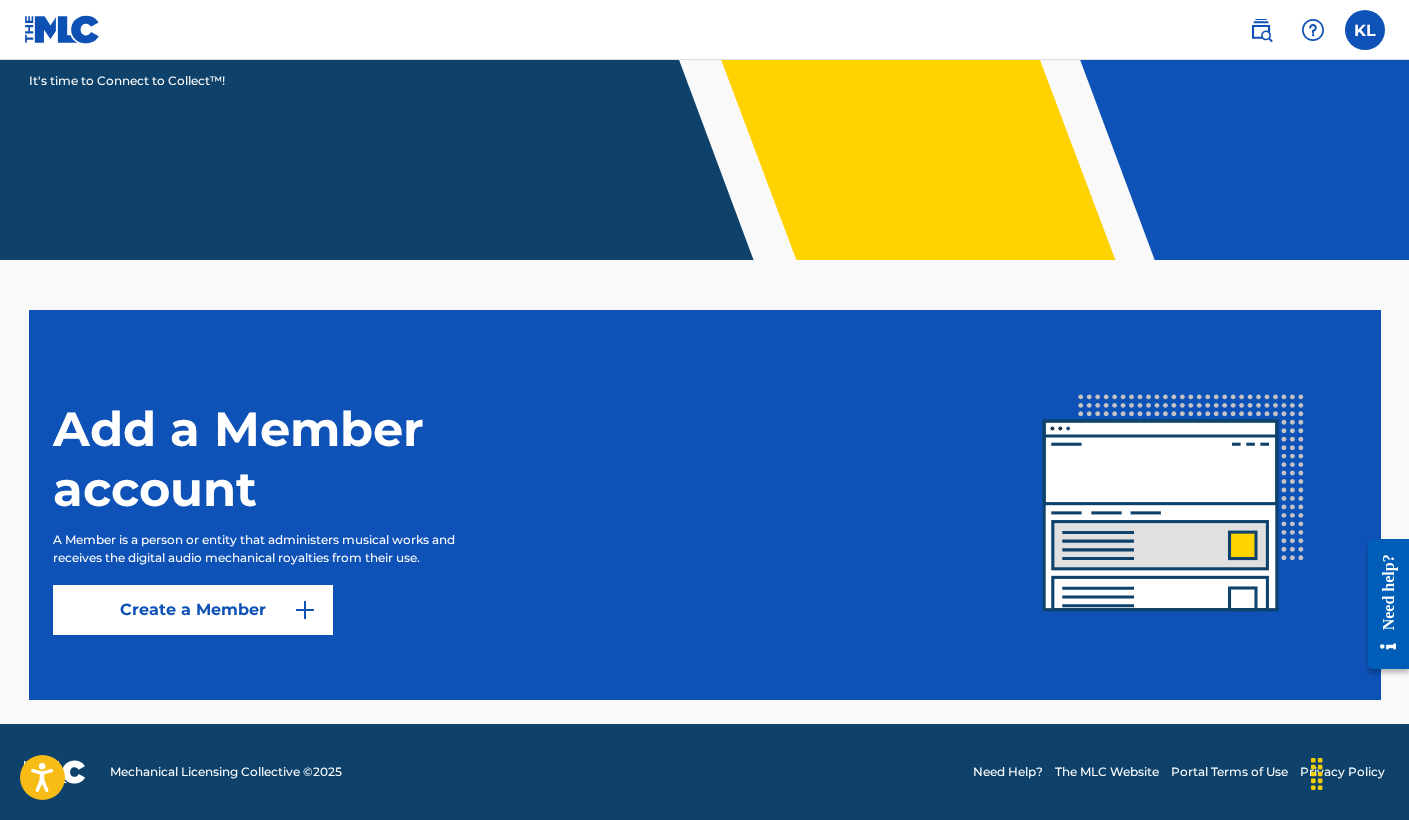 scroll, scrollTop: 326, scrollLeft: 0, axis: vertical 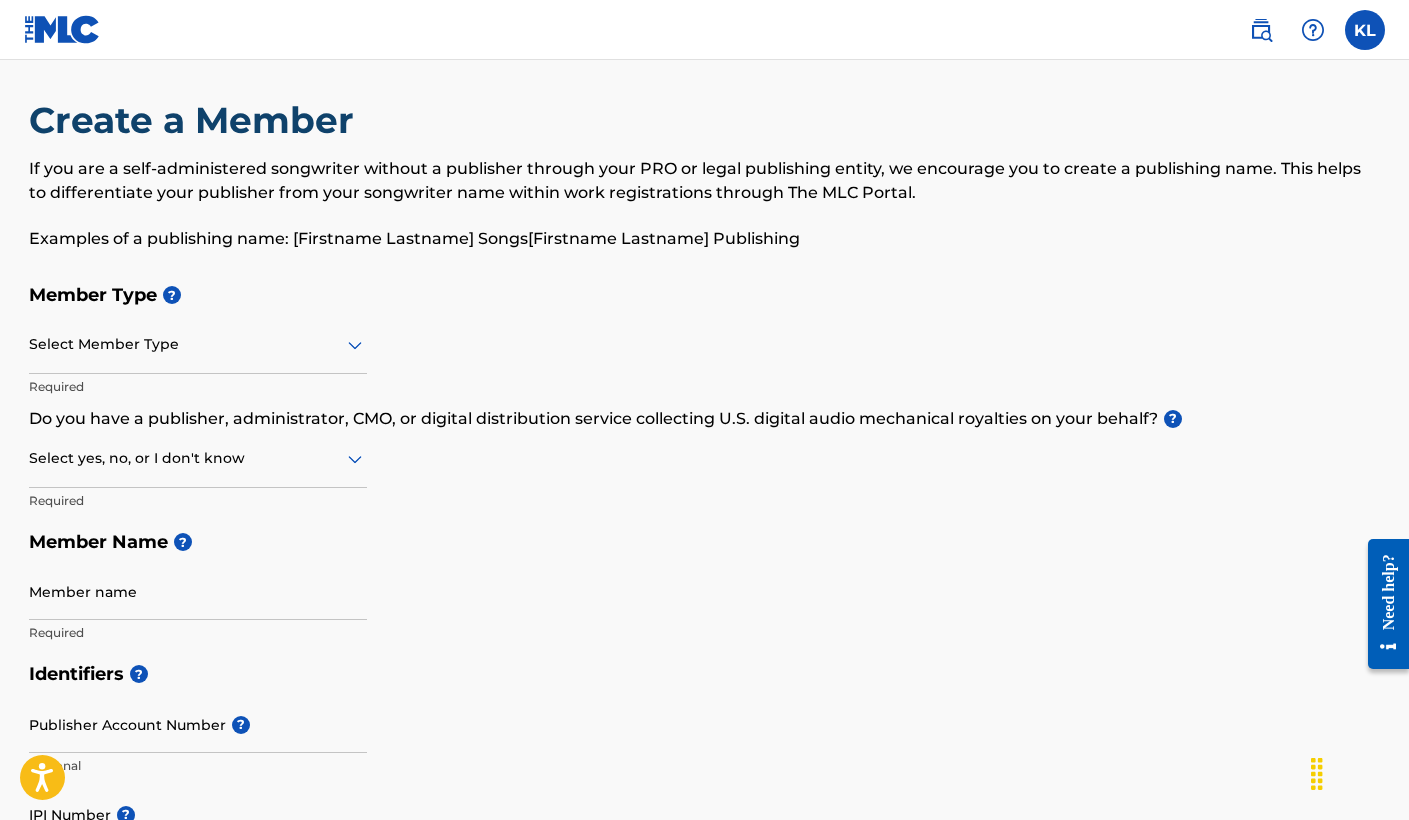 click on "Select Member Type" at bounding box center (198, 345) 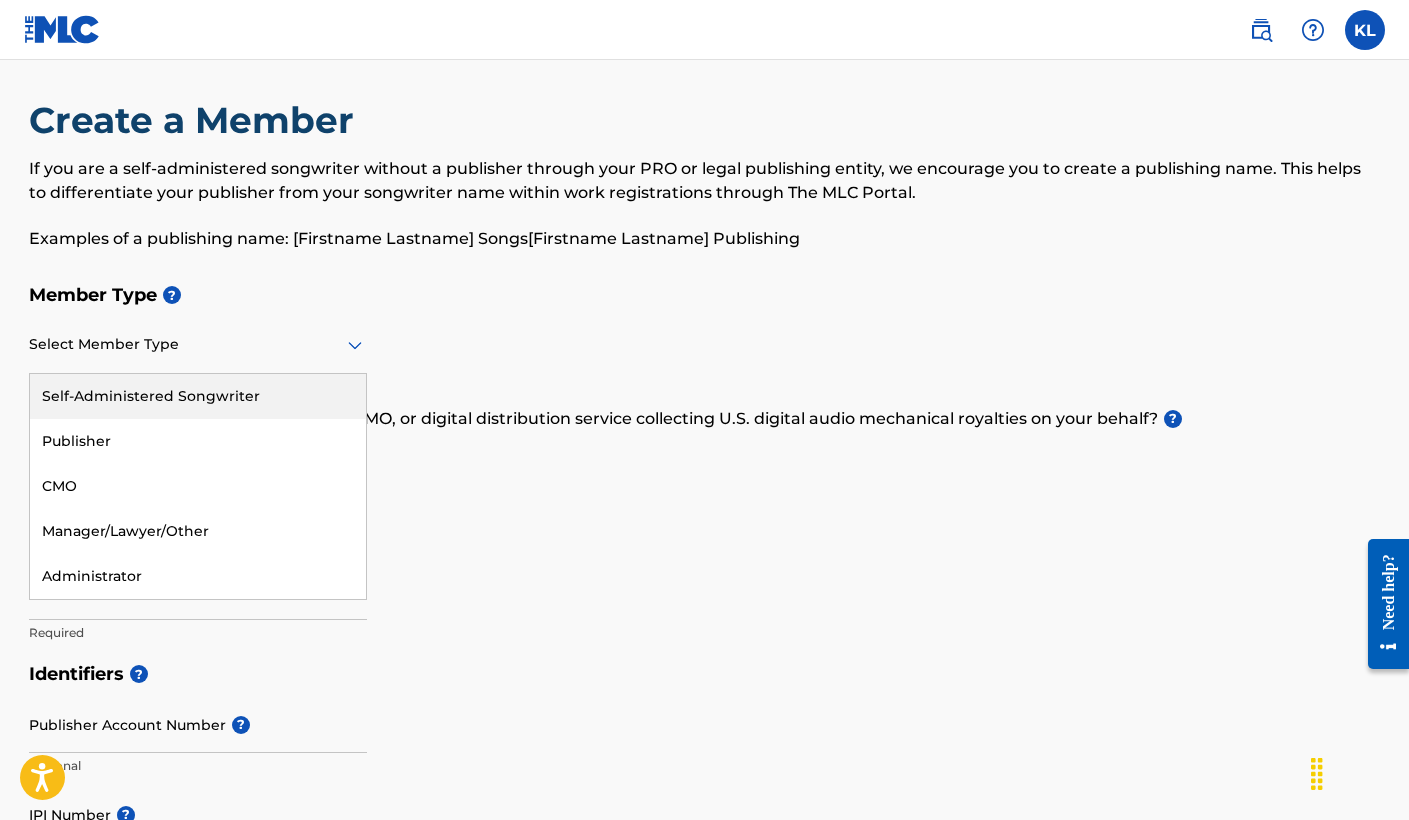 click on "Member Type ? Self-Administered Songwriter, 1 of 5. 5 results available. Use Up and Down to choose options, press Enter to select the currently focused option, press Escape to exit the menu, press Tab to select the option and exit the menu. Select Member Type Self-Administered Songwriter Publisher CMO Manager/Lawyer/Other Administrator Required Do you have a publisher, administrator, CMO, or digital distribution service collecting U.S. digital audio mechanical royalties on your behalf? ? Select yes, no, or I don't know Required Member Name ? Member name Required" at bounding box center [705, 463] 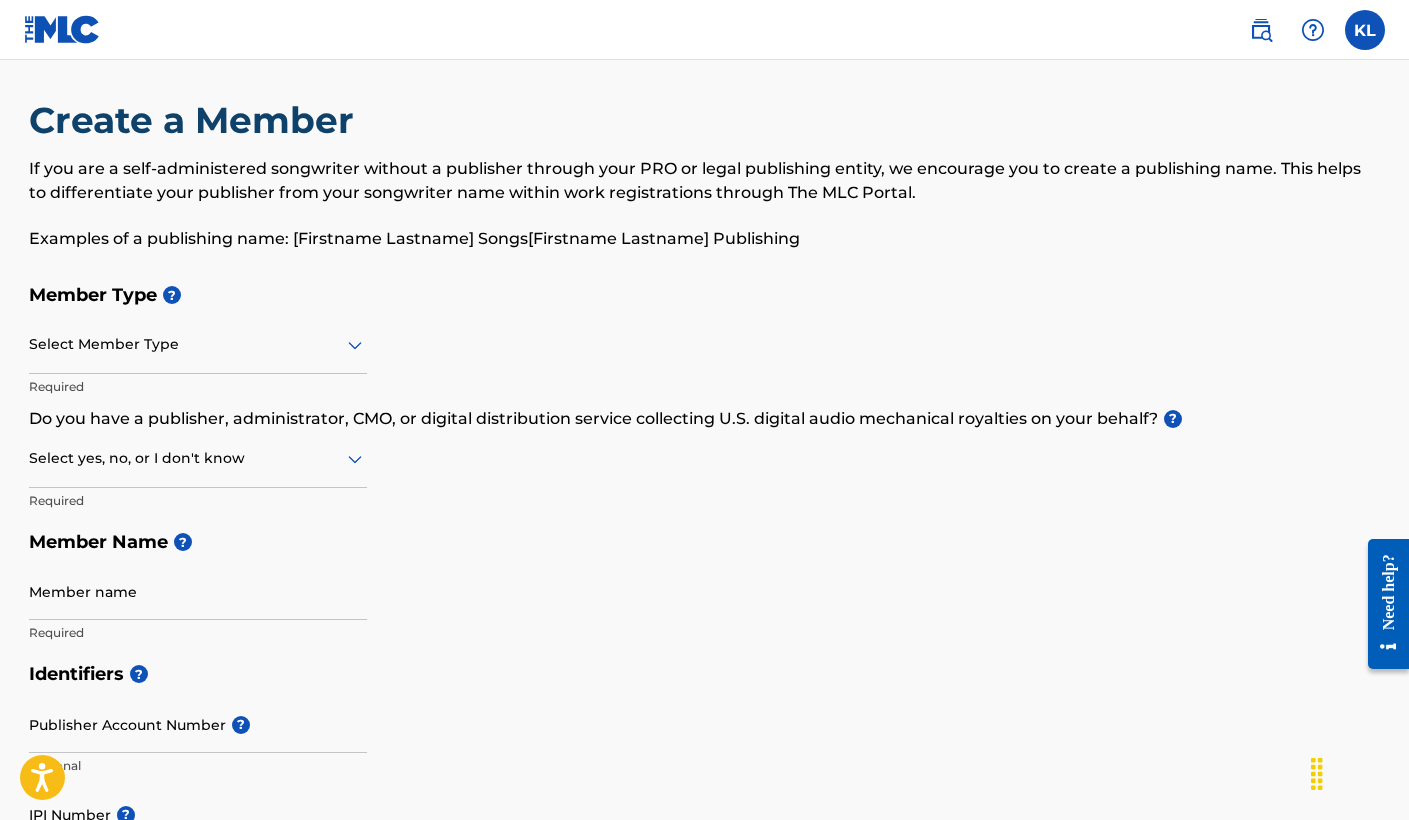 click at bounding box center (198, 458) 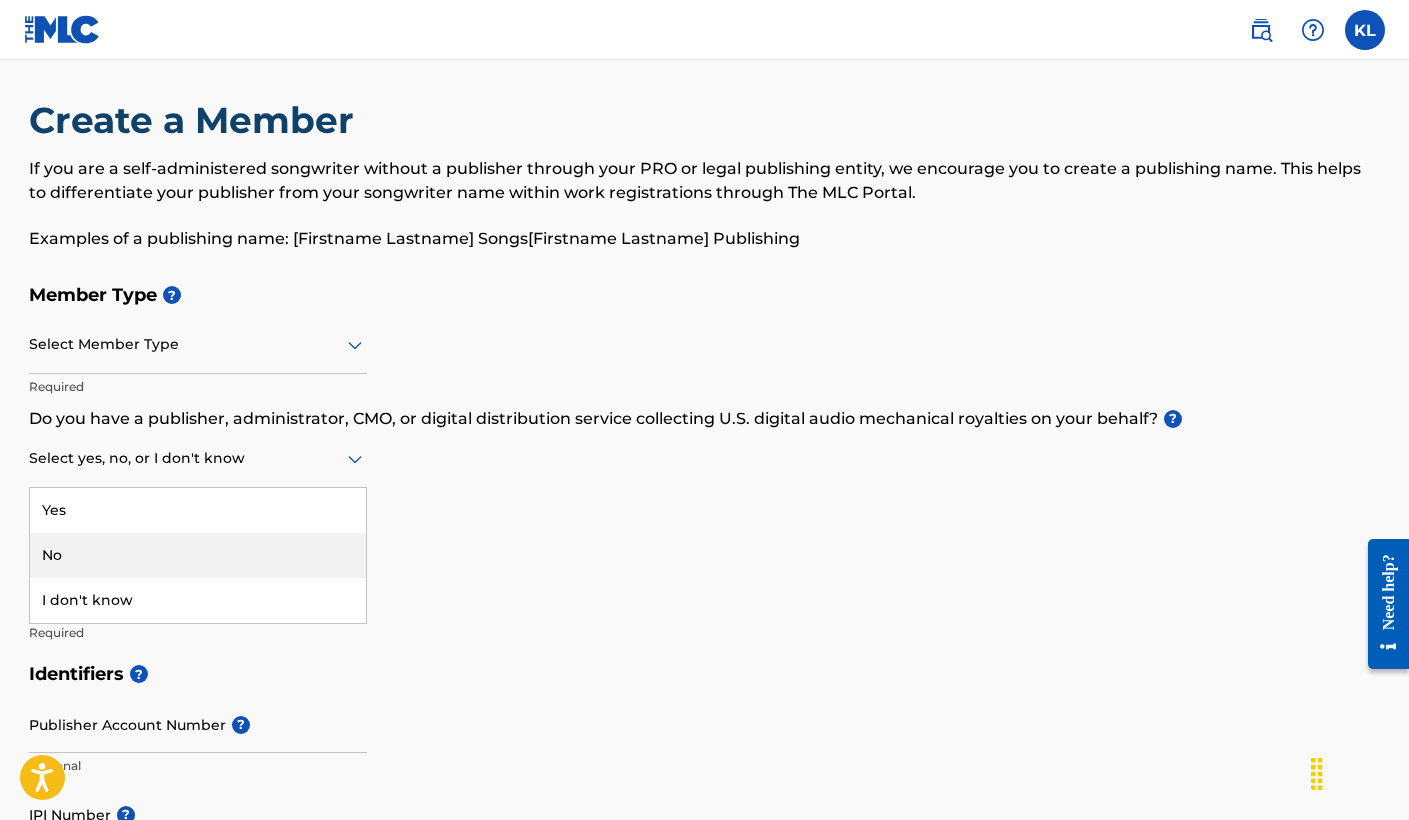 click on "No" at bounding box center (198, 555) 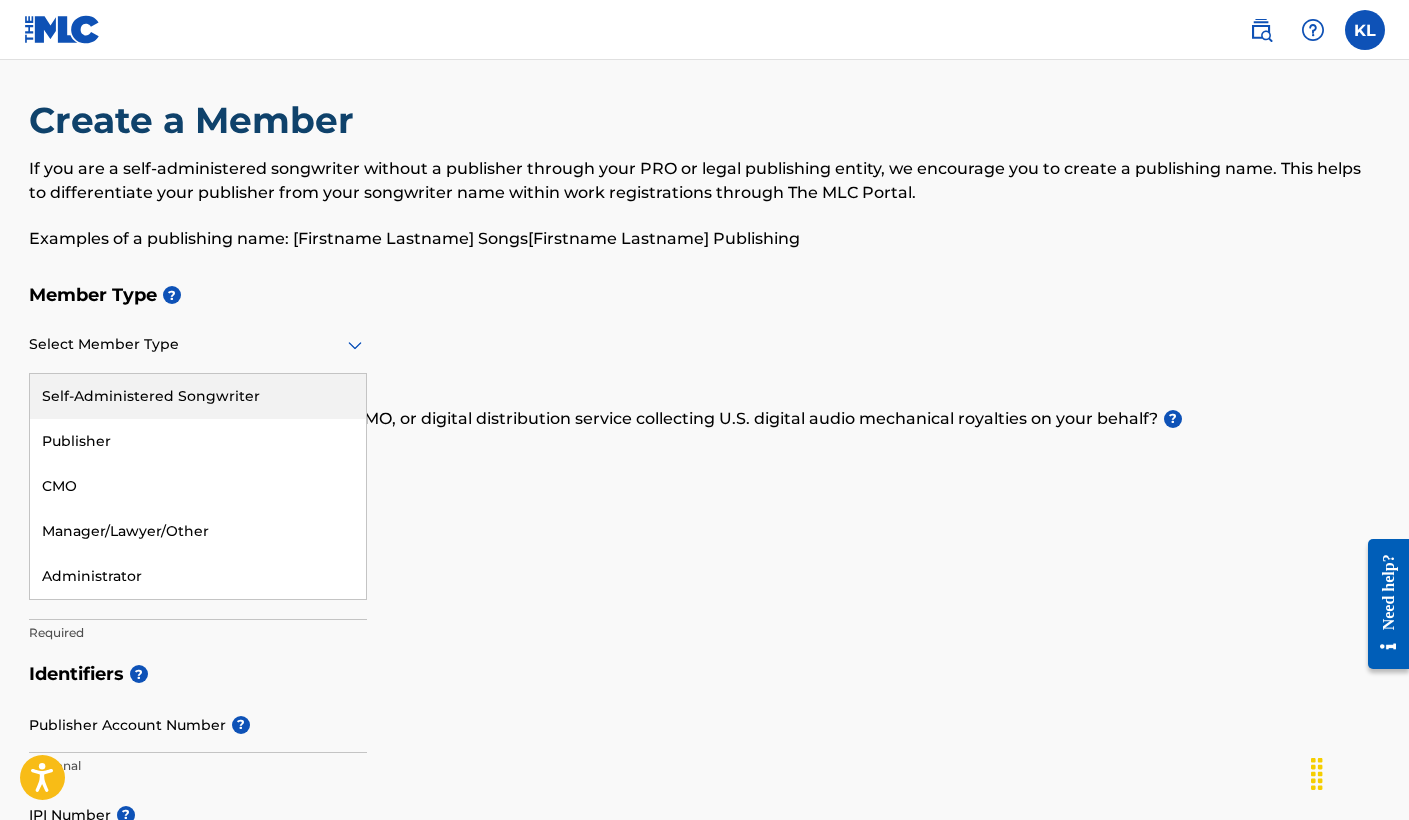 click at bounding box center [198, 344] 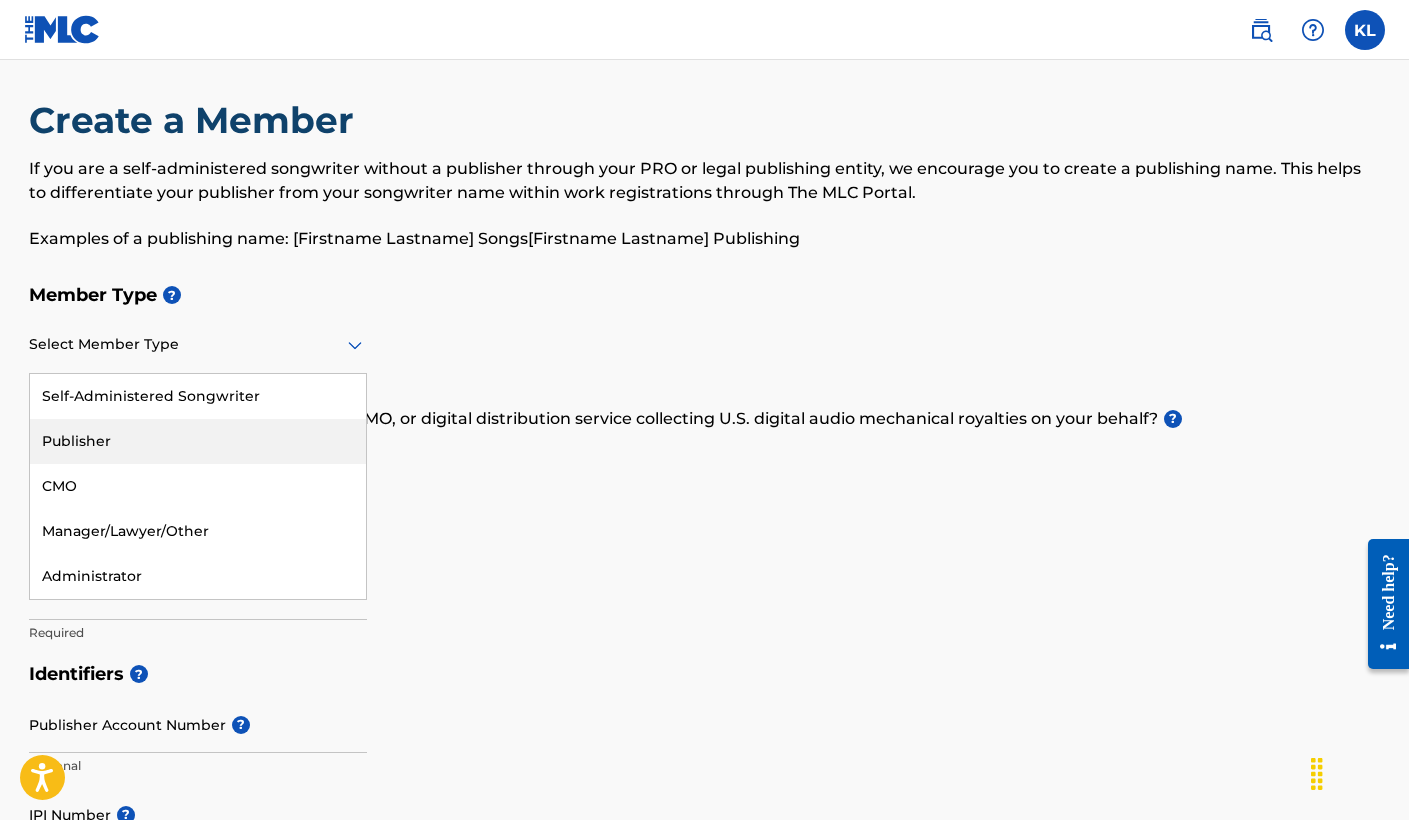 click on "Member Type ? Publisher, 2 of 5. 5 results available. Use Up and Down to choose options, press Enter to select the currently focused option, press Escape to exit the menu, press Tab to select the option and exit the menu. Select Member Type Self-Administered Songwriter Publisher CMO Manager/Lawyer/Other Administrator Required Do you have a publisher, administrator, CMO, or digital distribution service collecting U.S. digital audio mechanical royalties on your behalf? ? No Required Member Name ? Member name Required" at bounding box center [705, 463] 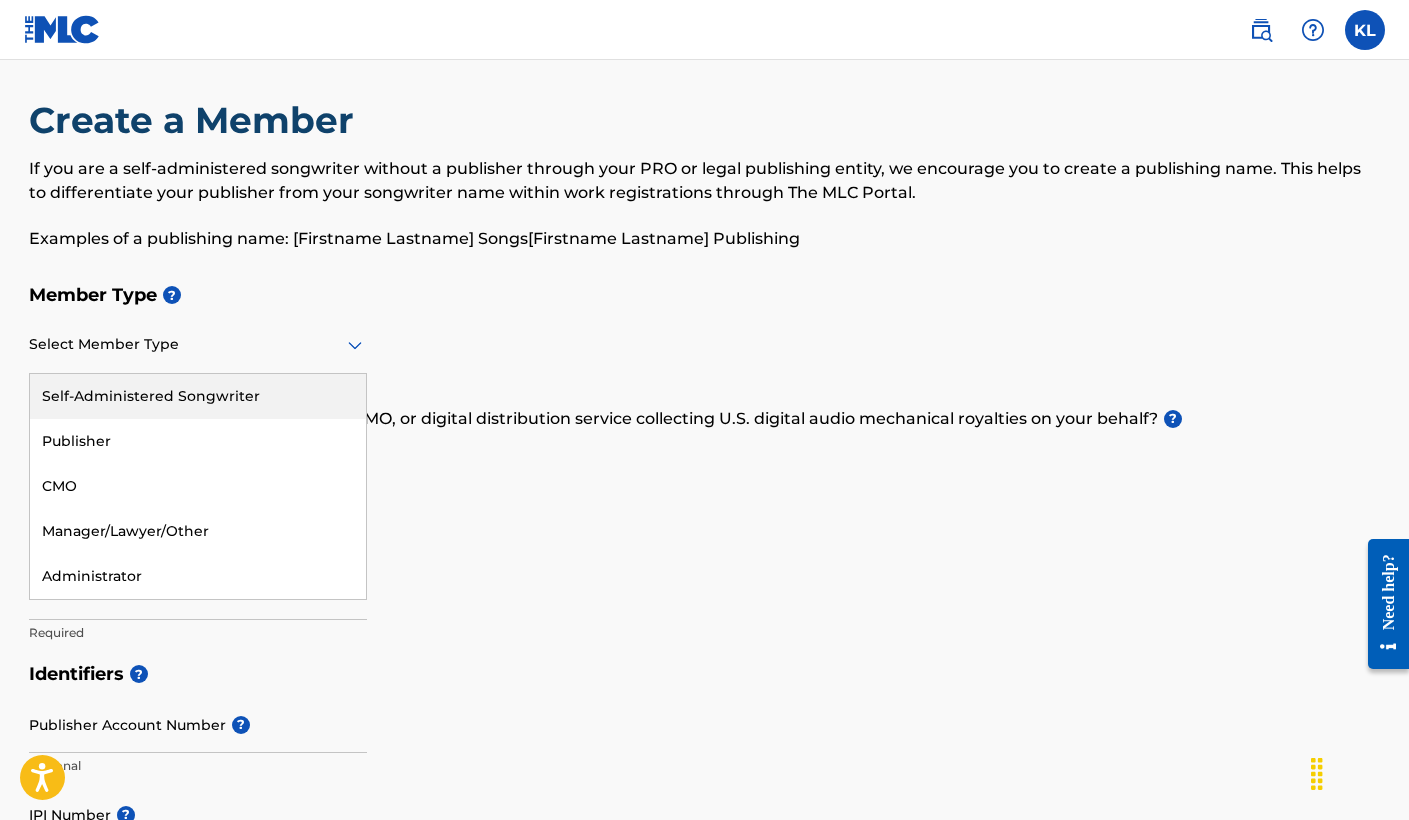 click at bounding box center (198, 344) 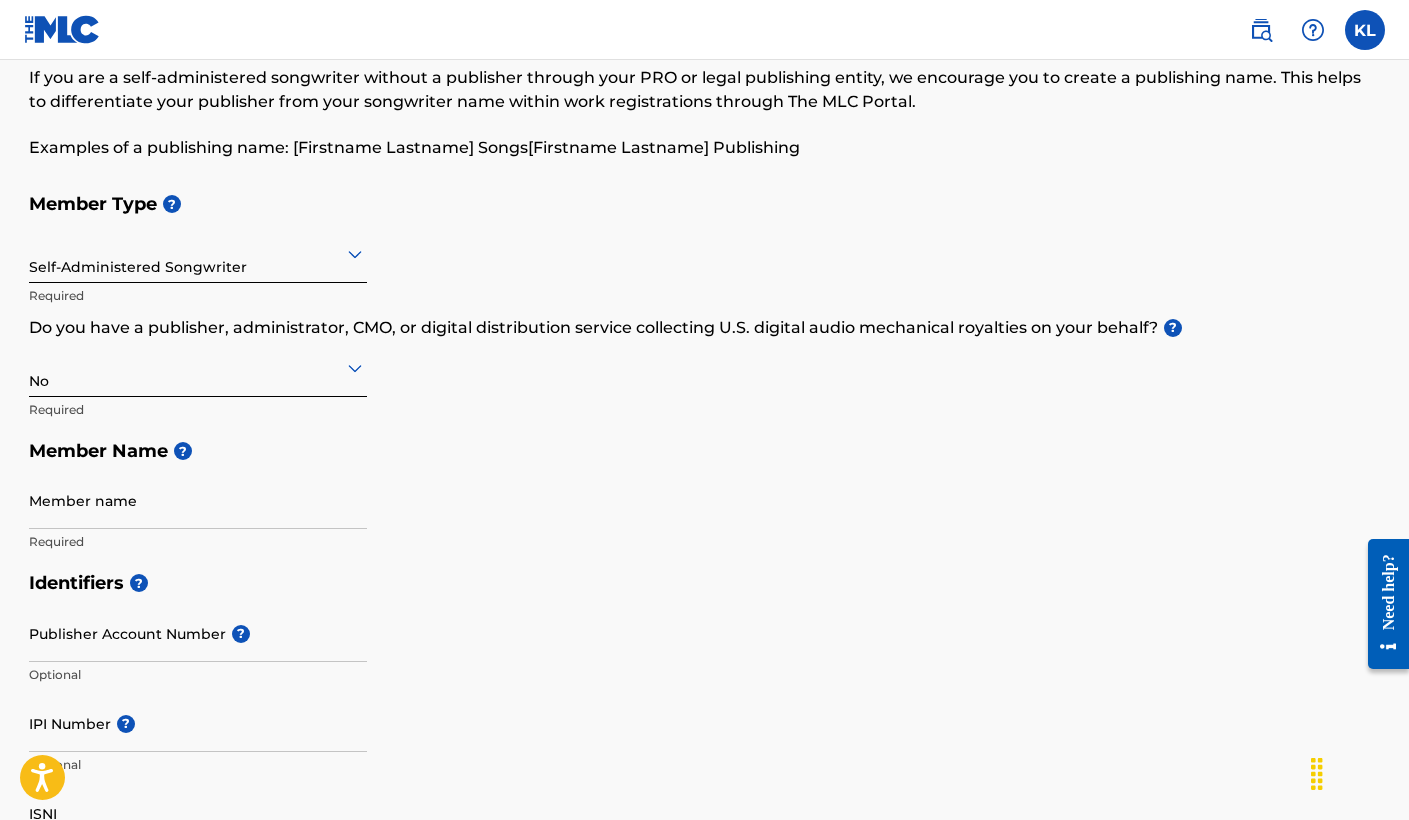 scroll, scrollTop: 119, scrollLeft: 0, axis: vertical 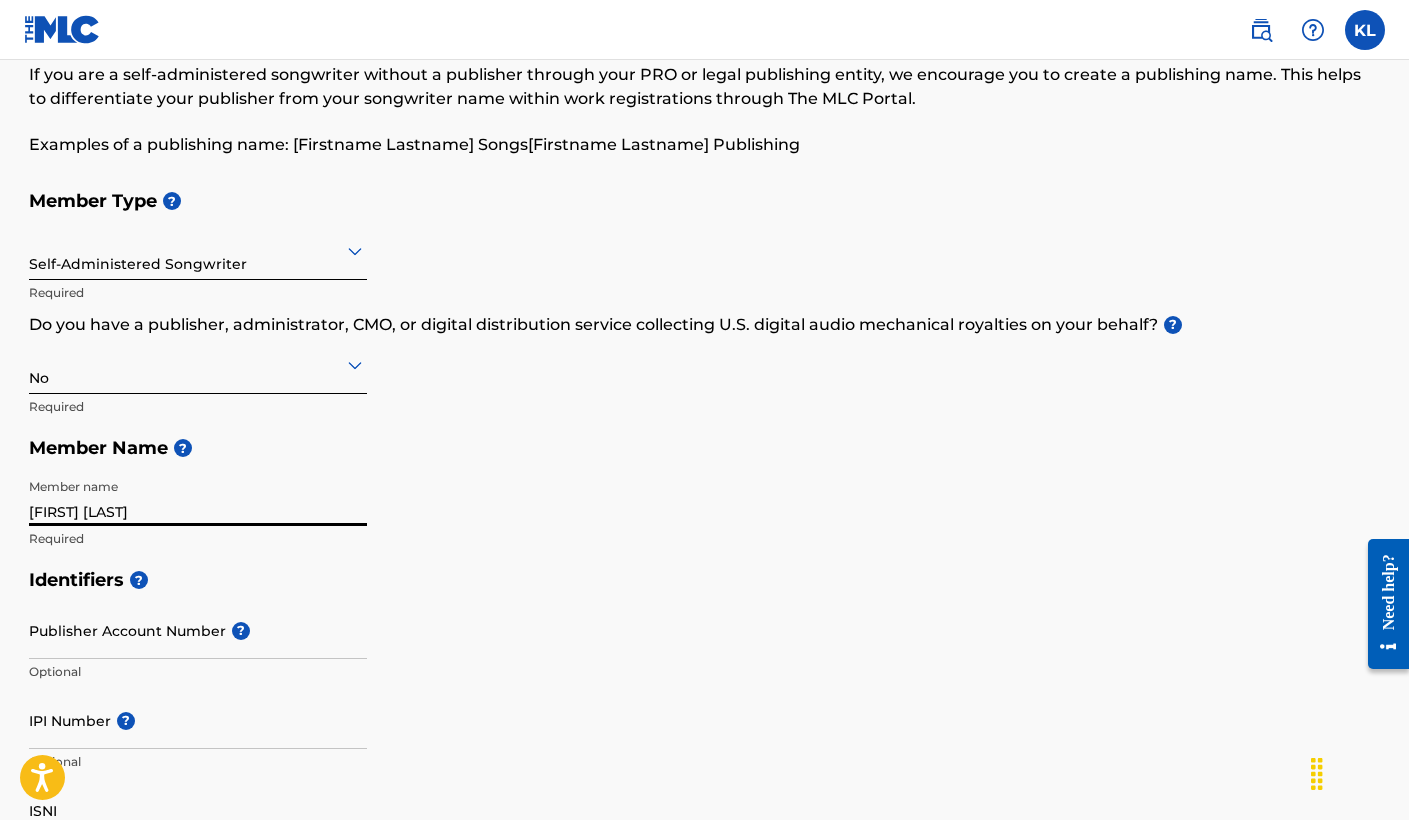 type on "[FIRST] [LAST]" 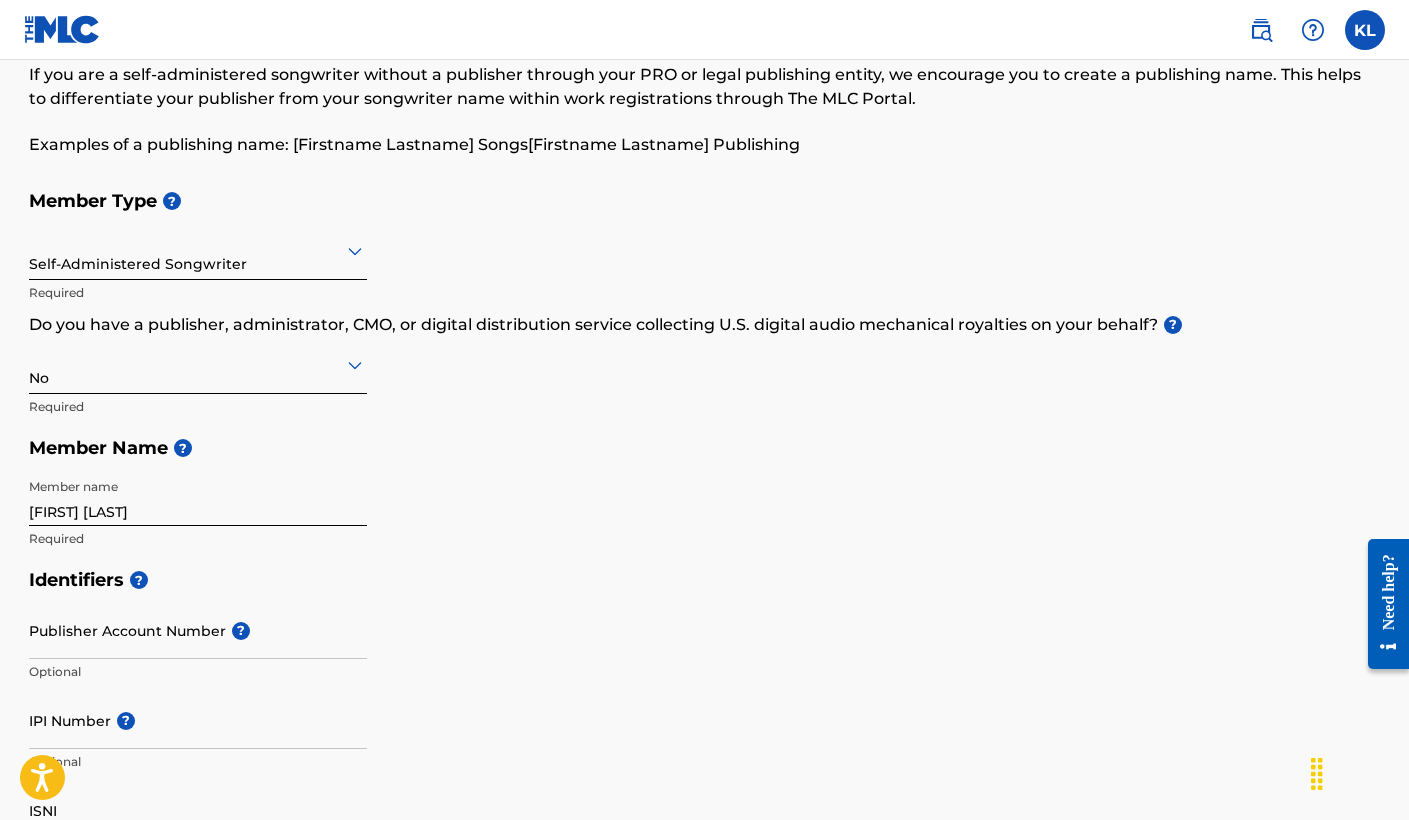 click on "Member Type ? Self-Administered Songwriter Required Do you have a publisher, administrator, CMO, or digital distribution service collecting U.S. digital audio mechanical royalties on your behalf? ? No Required Member Name ? Member name [FIRST] [LAST] Required" at bounding box center [705, 369] 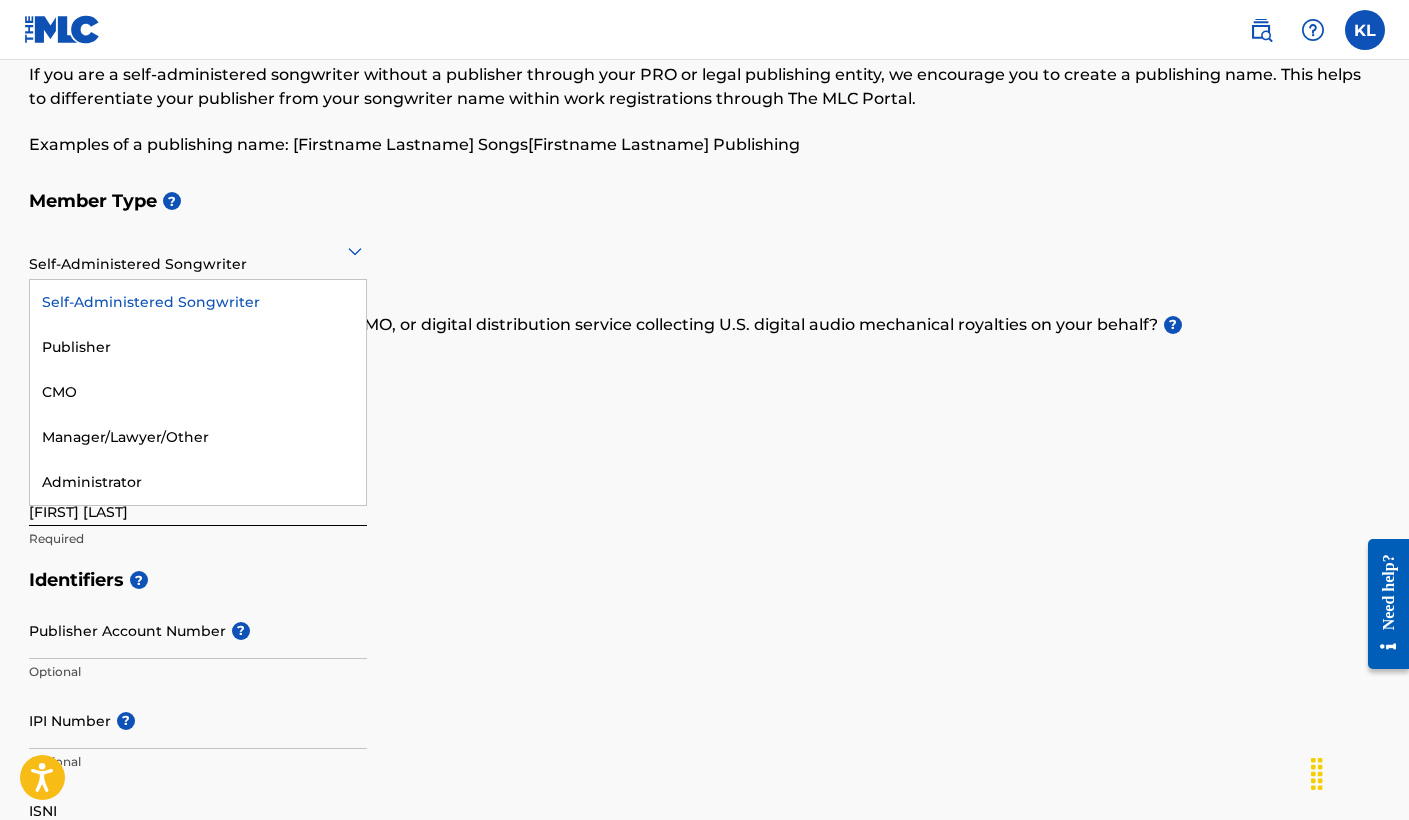click on "Do you have a publisher, administrator, CMO, or digital distribution service collecting U.S. digital audio mechanical royalties on your behalf? ?" at bounding box center (705, 325) 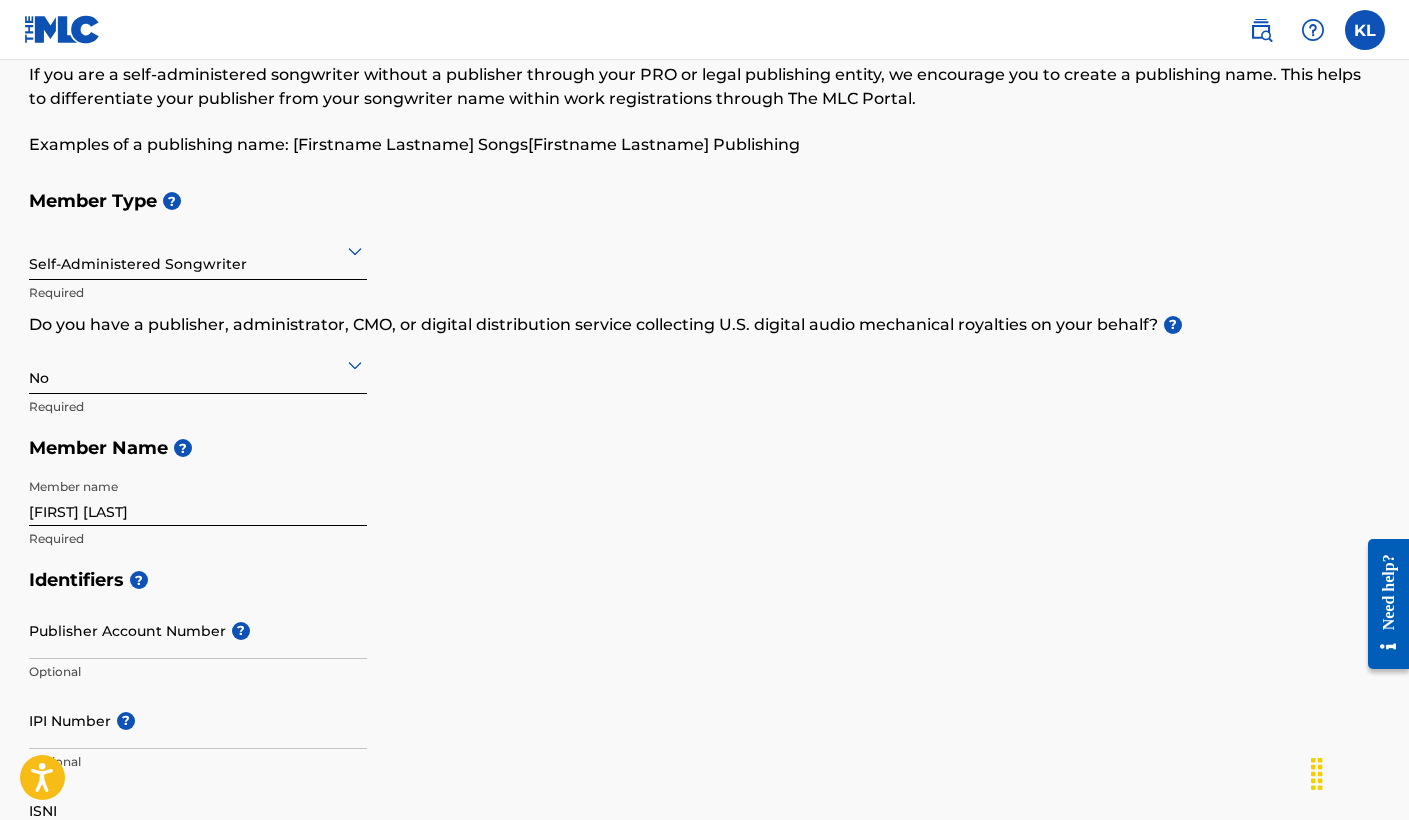 click 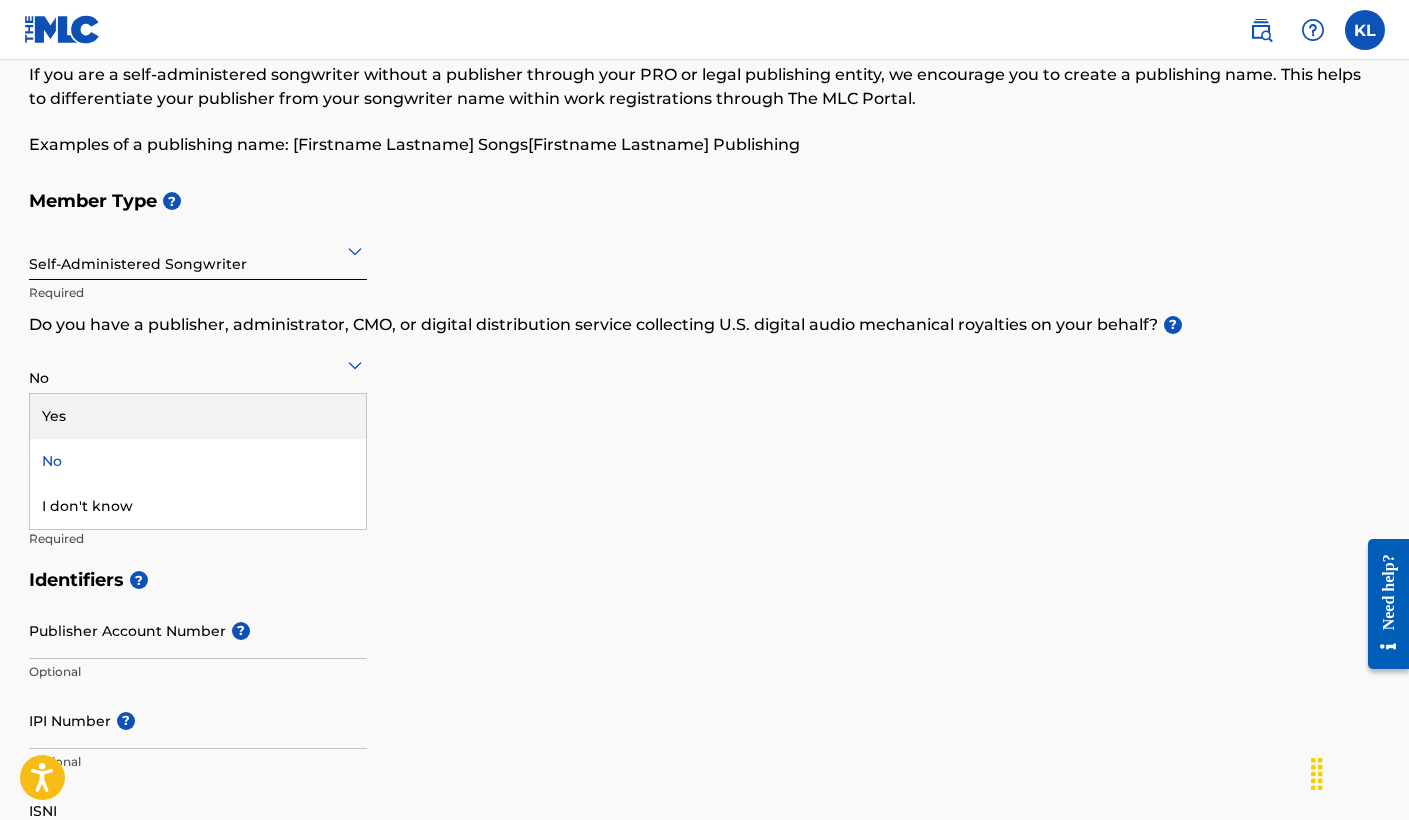 click on "Yes" at bounding box center [198, 416] 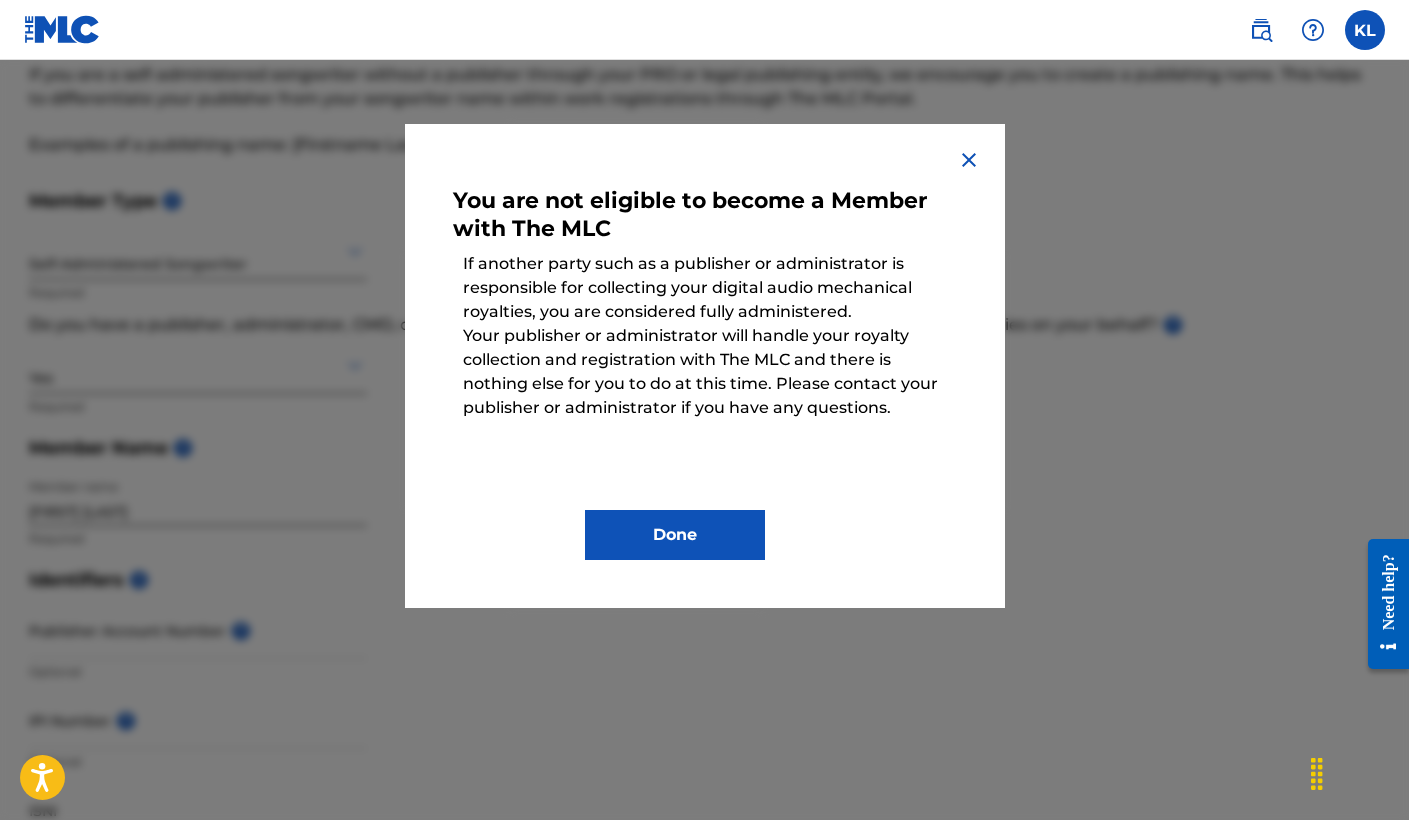 click at bounding box center (969, 160) 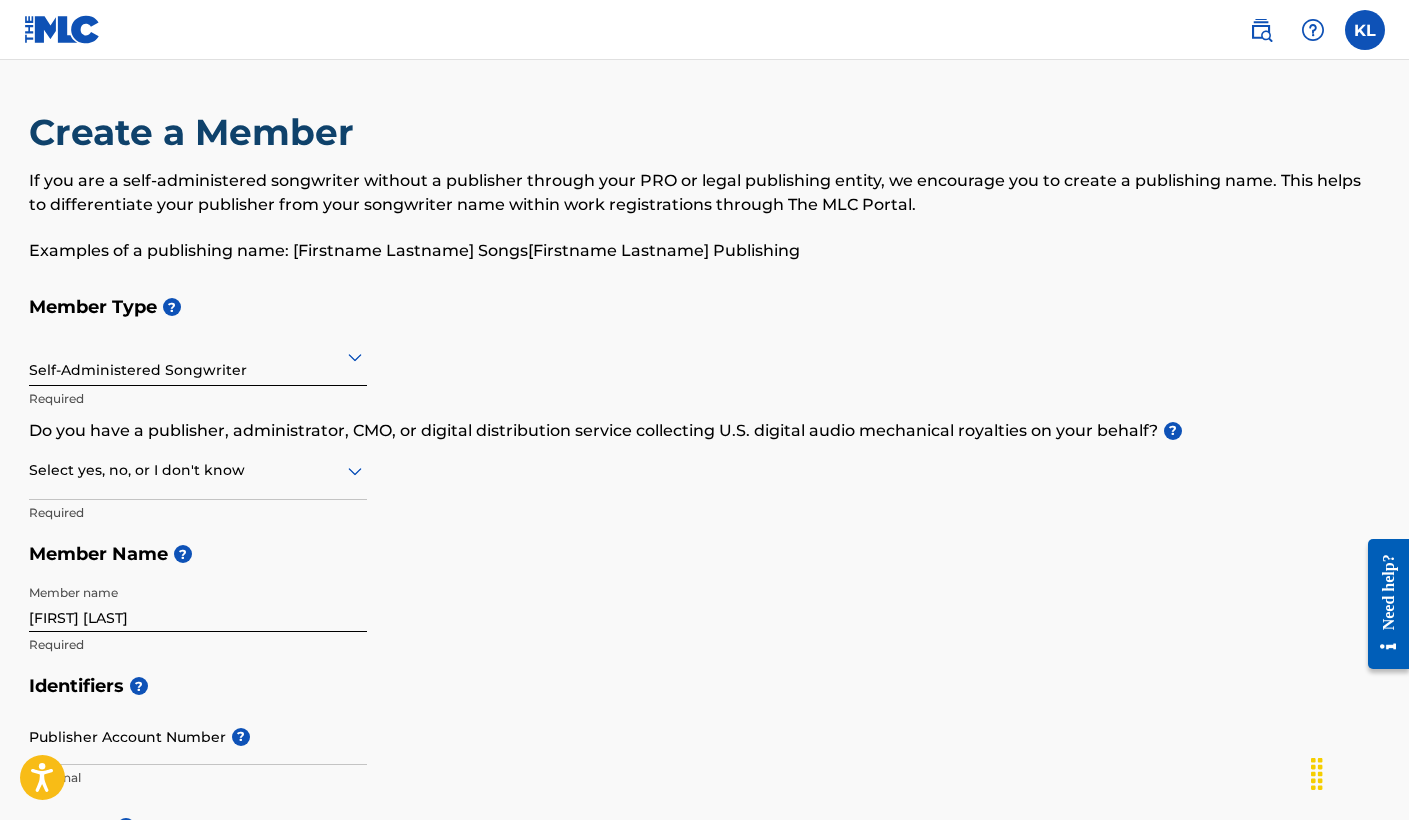 scroll, scrollTop: 0, scrollLeft: 0, axis: both 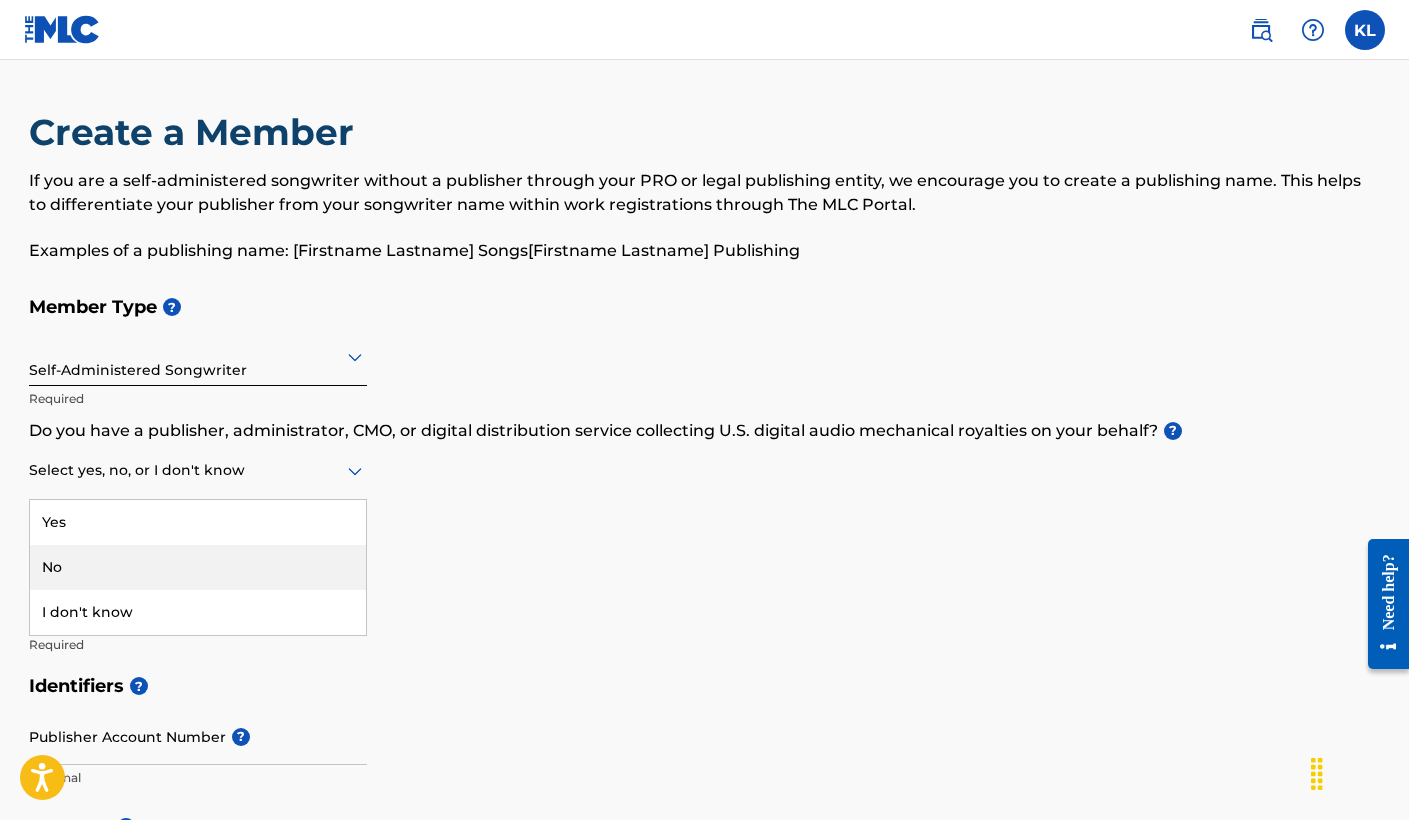 click on "No" at bounding box center [198, 567] 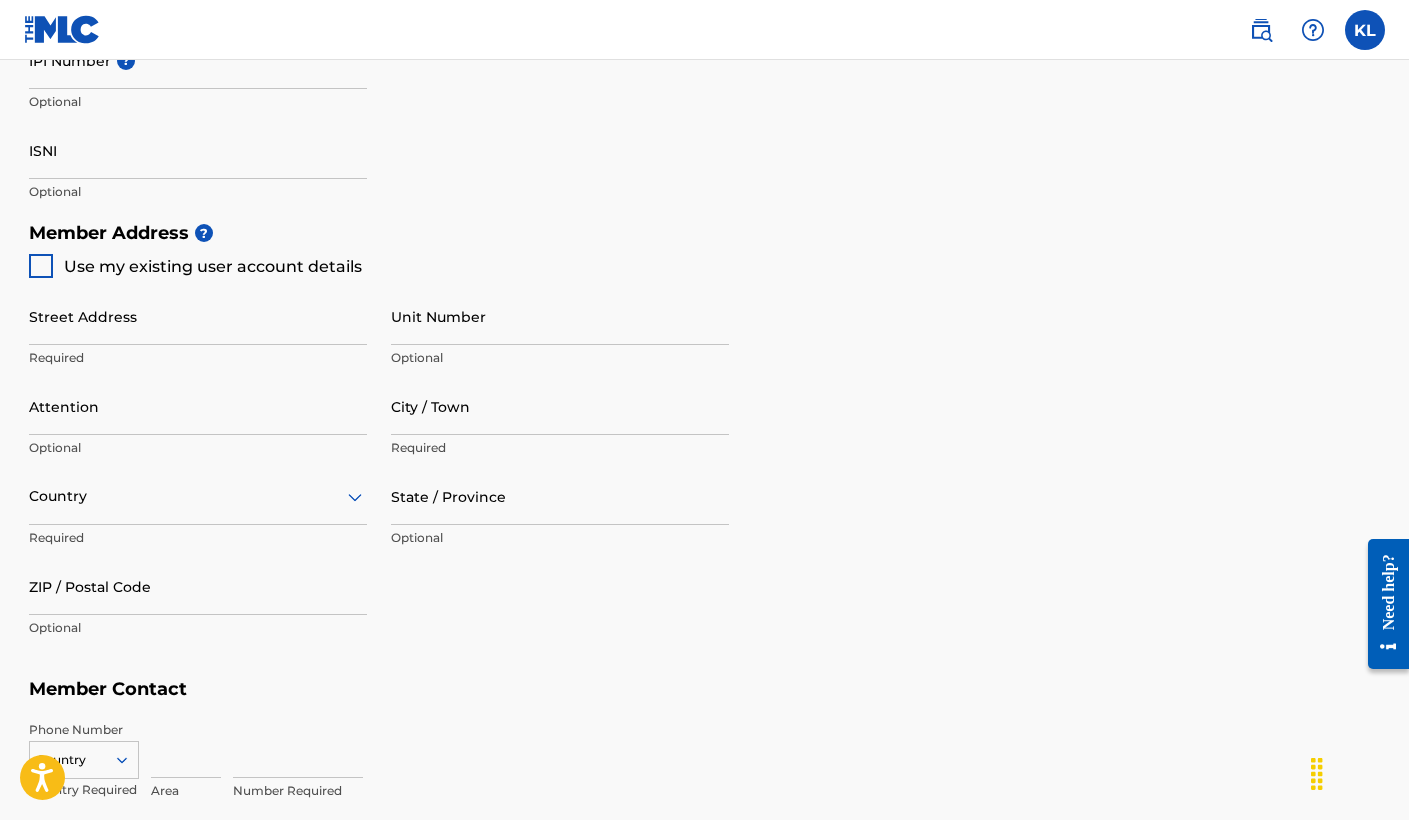 scroll, scrollTop: 758, scrollLeft: 0, axis: vertical 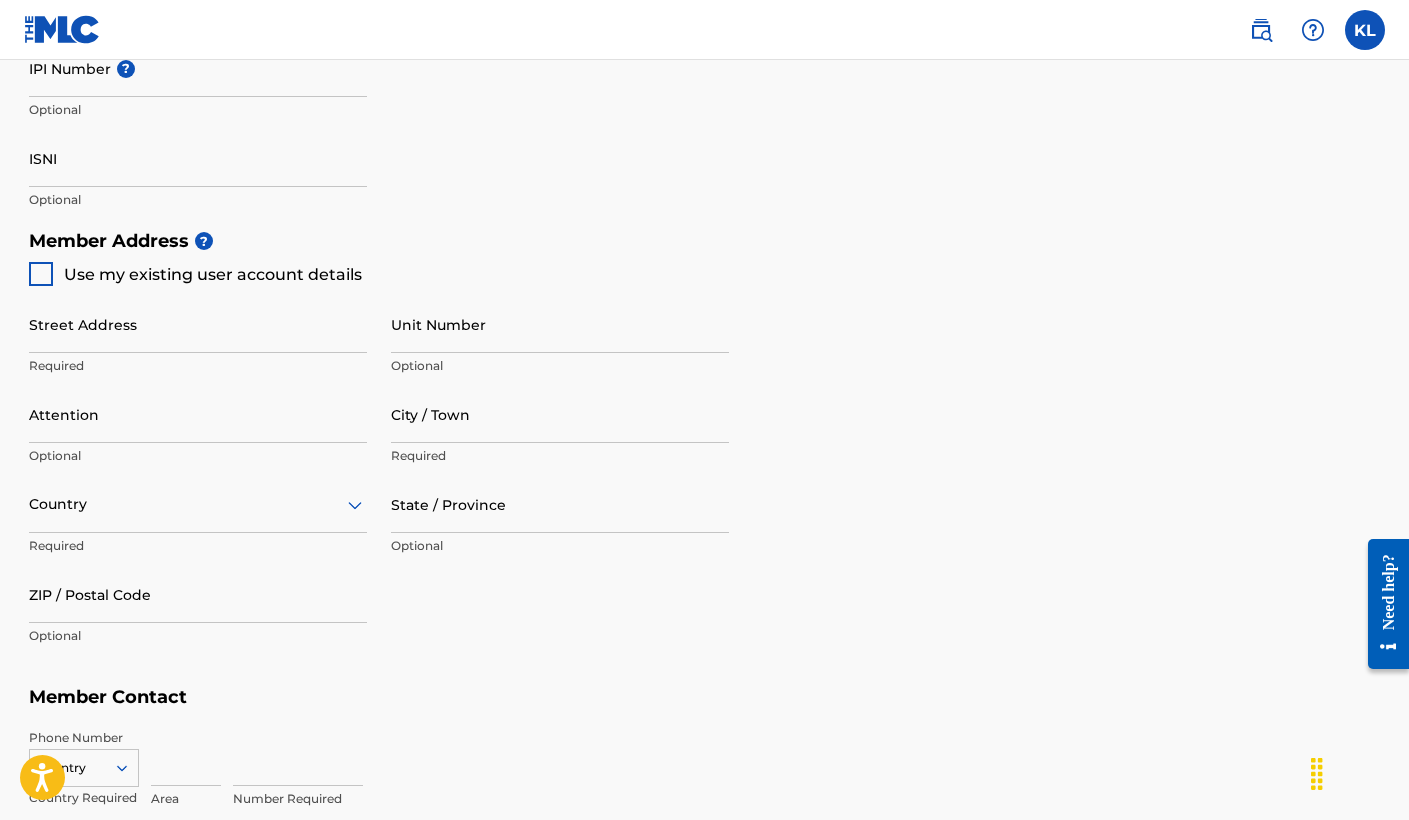 click at bounding box center [41, 274] 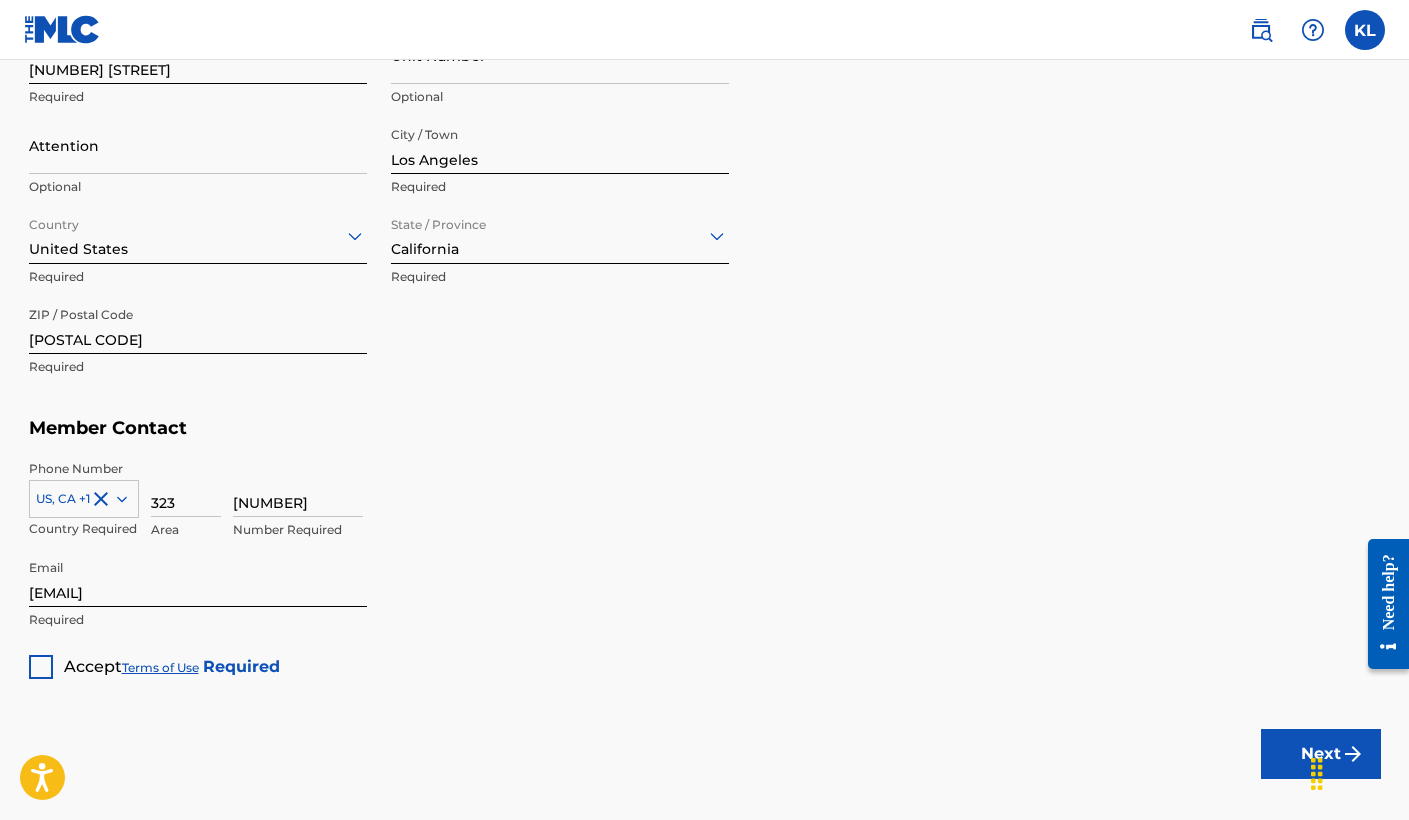 scroll, scrollTop: 1038, scrollLeft: 0, axis: vertical 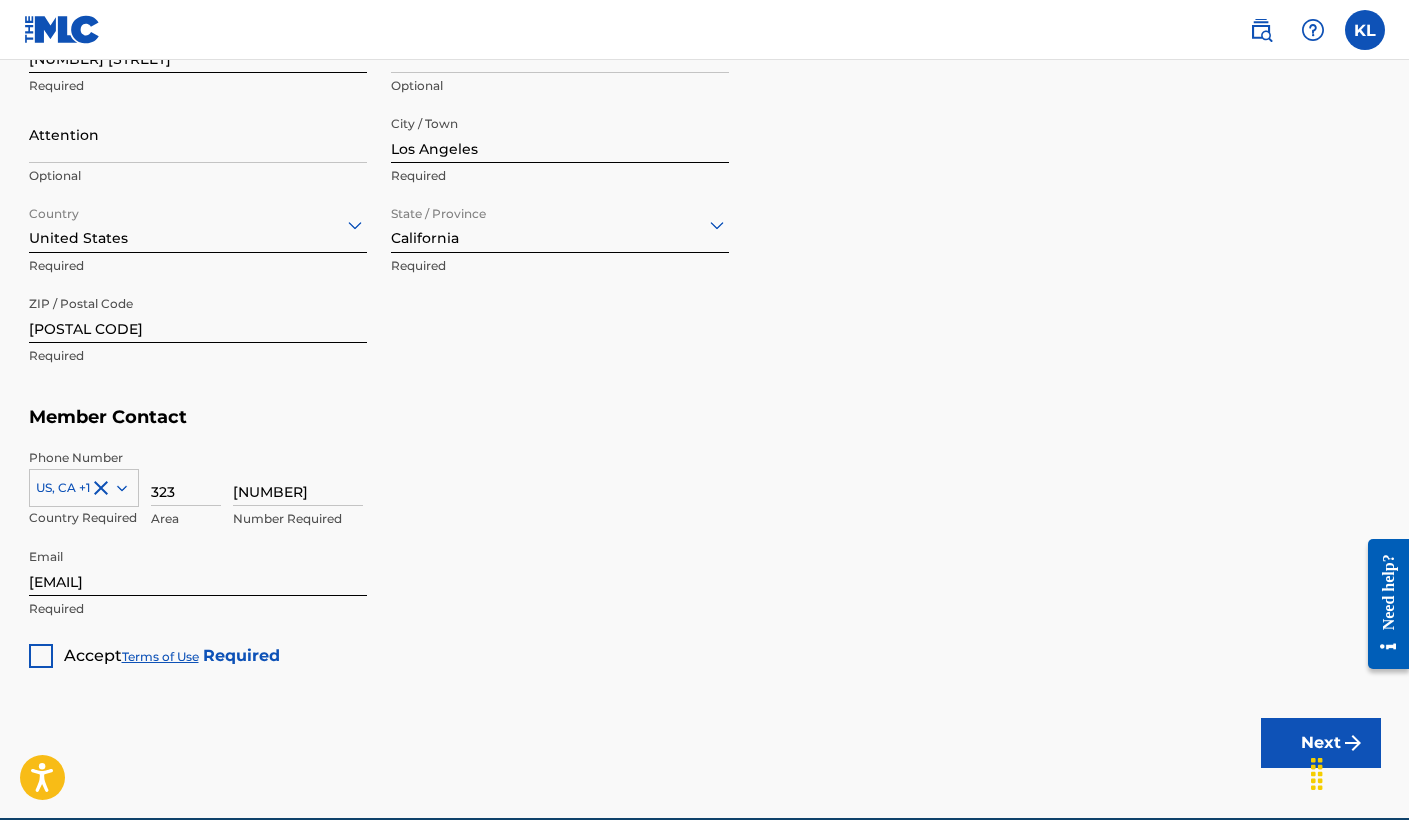 click on "Accept  Terms of Use   Required" at bounding box center (154, 648) 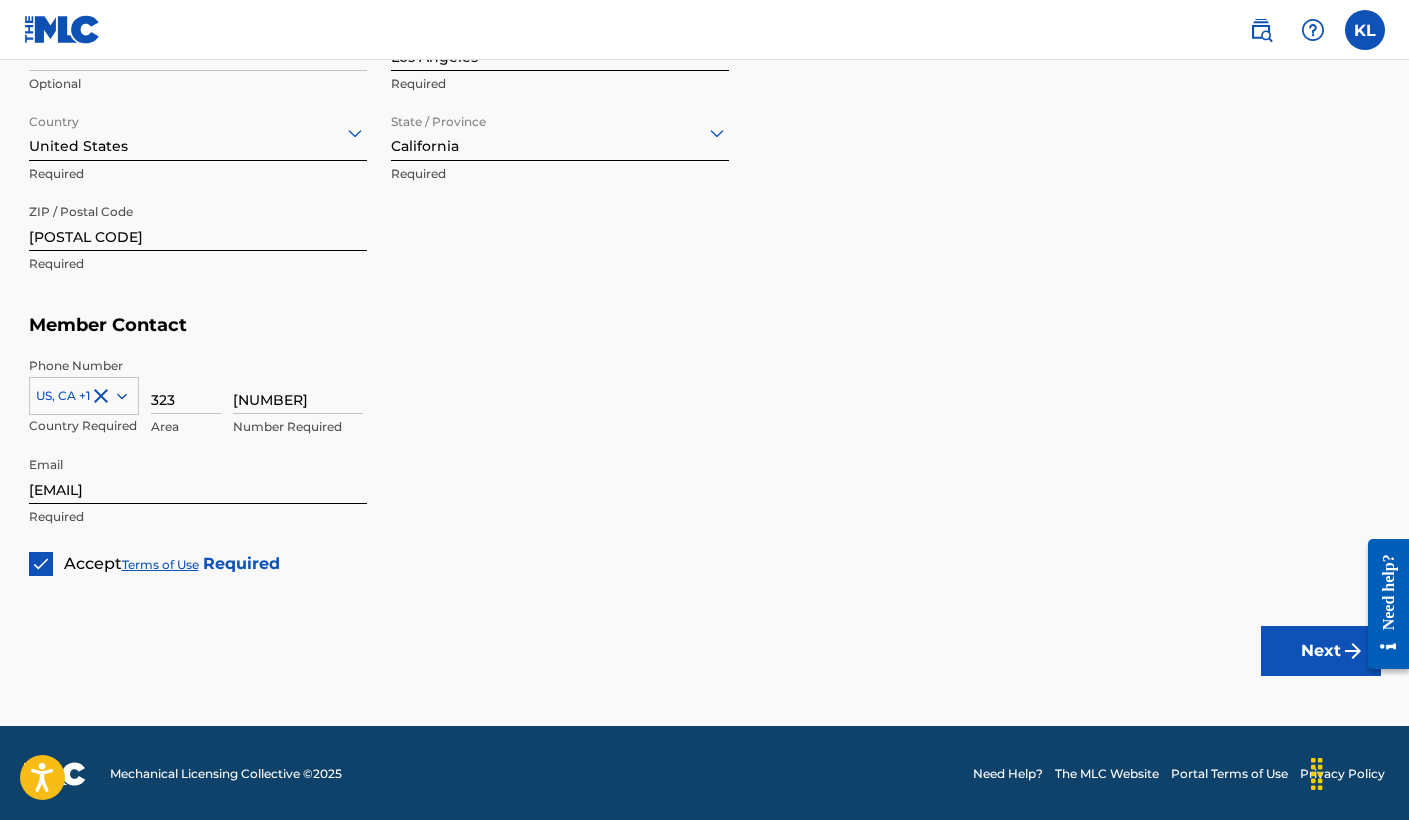 scroll, scrollTop: 1129, scrollLeft: 0, axis: vertical 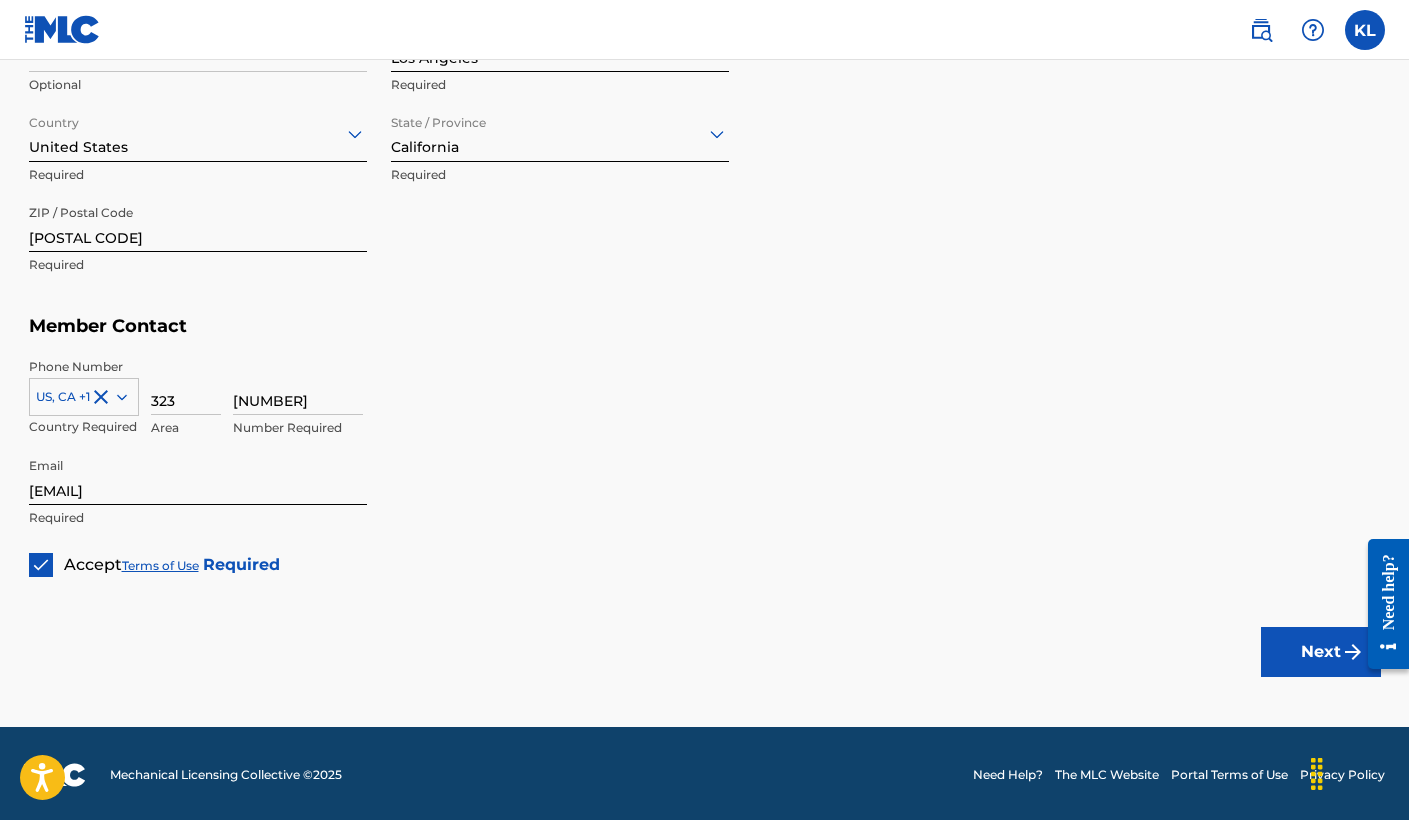 click on "Next" at bounding box center [1321, 652] 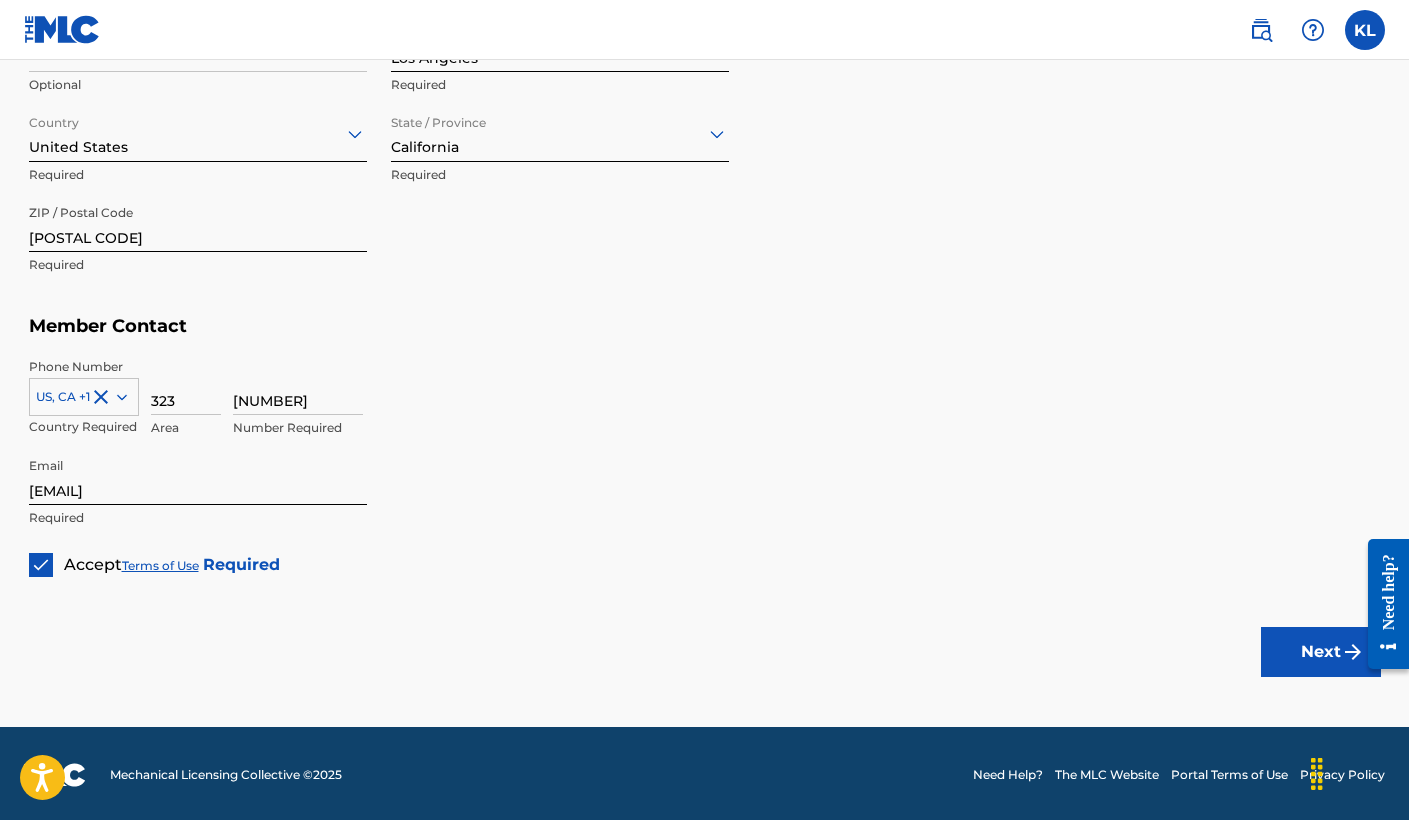 scroll, scrollTop: 0, scrollLeft: 0, axis: both 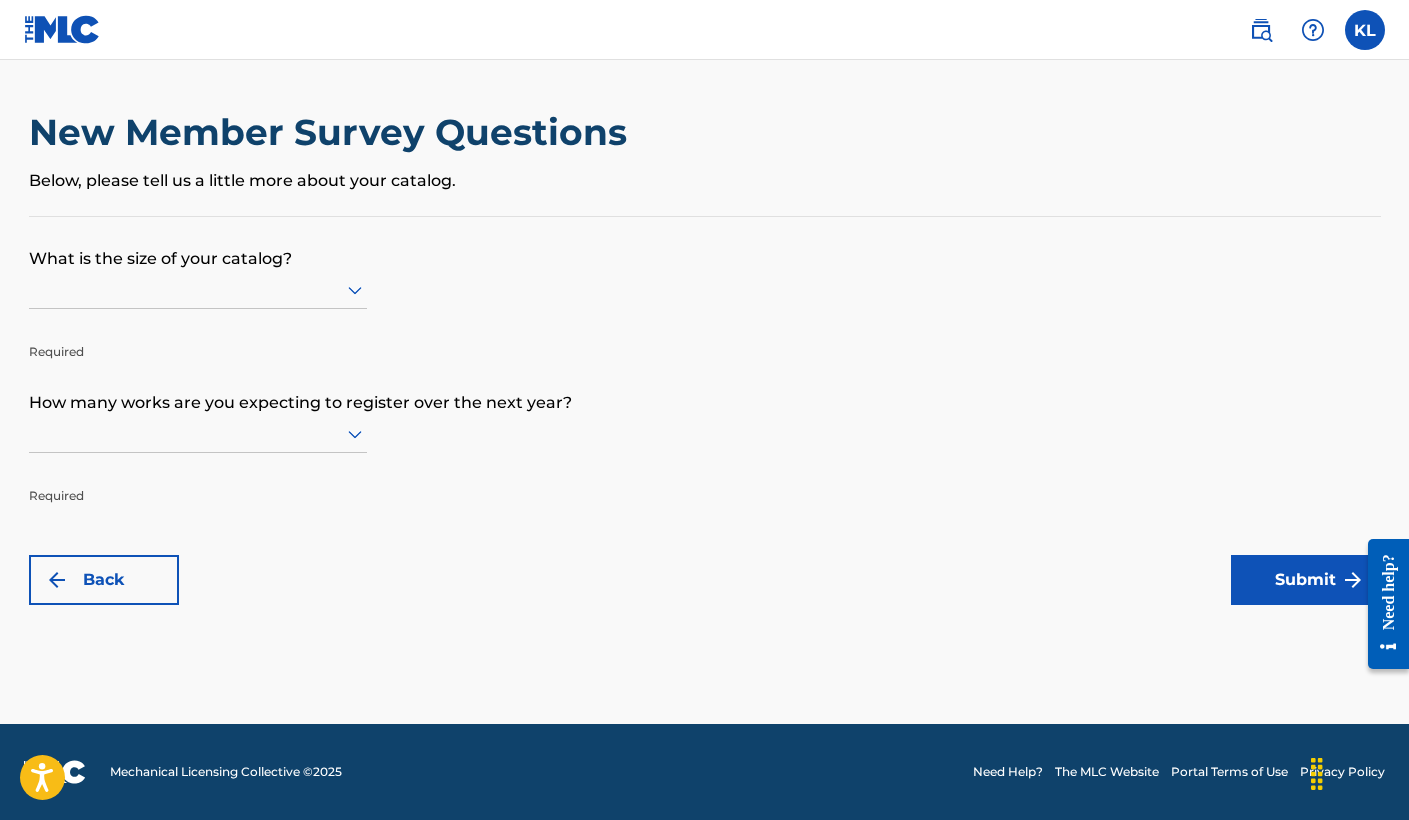 click at bounding box center (198, 289) 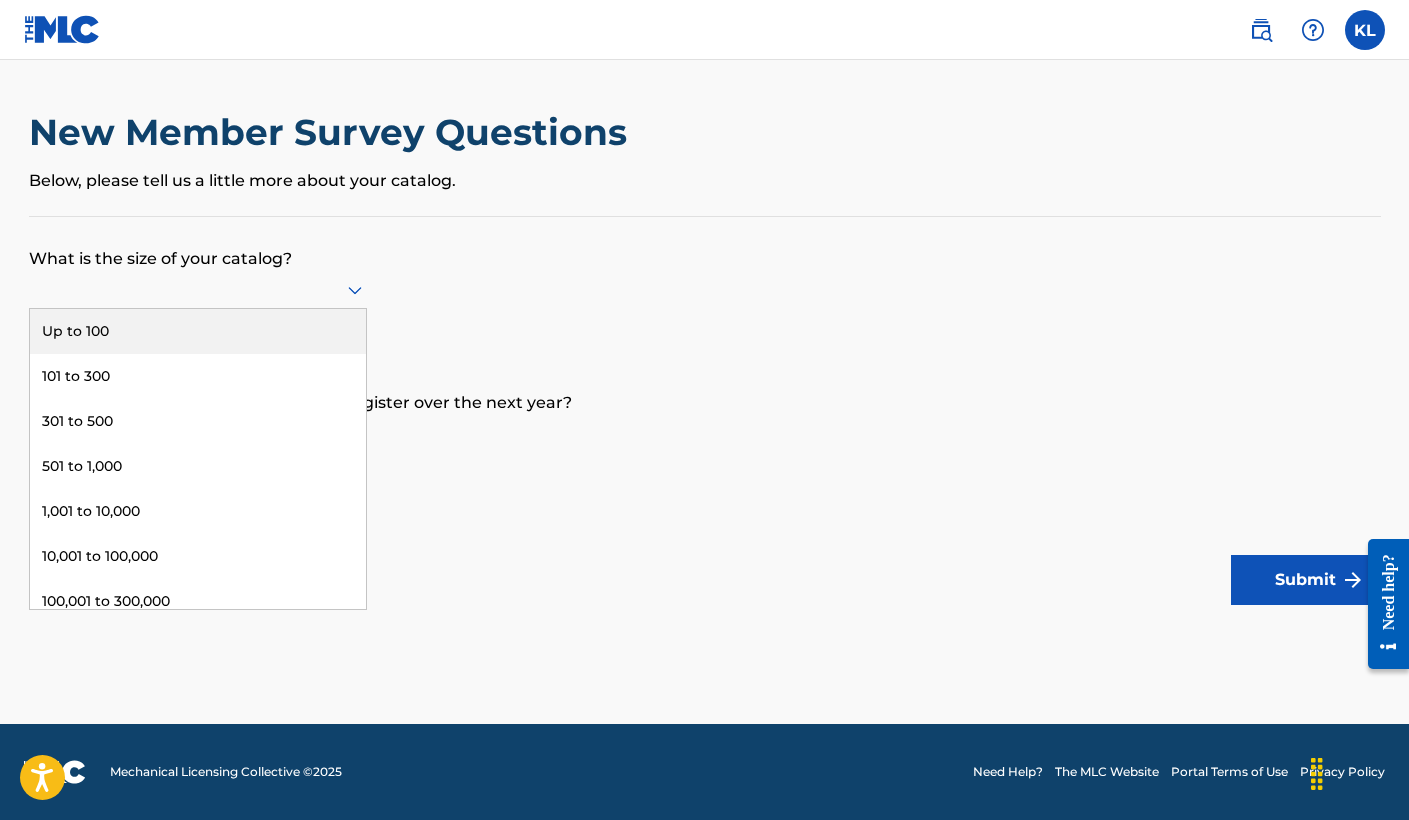 click on "Up to 100" at bounding box center [198, 331] 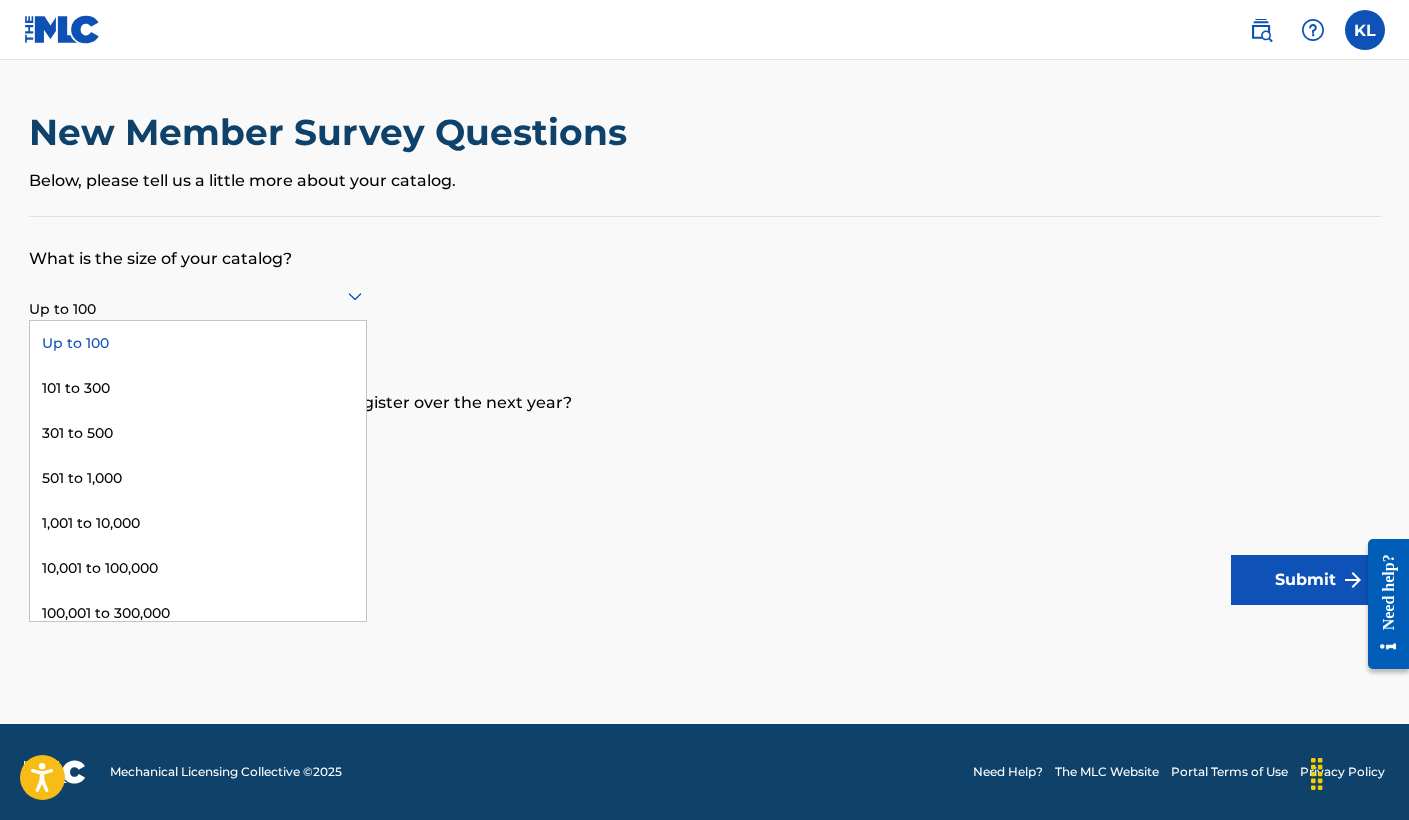 click on "Up to 100" at bounding box center [198, 295] 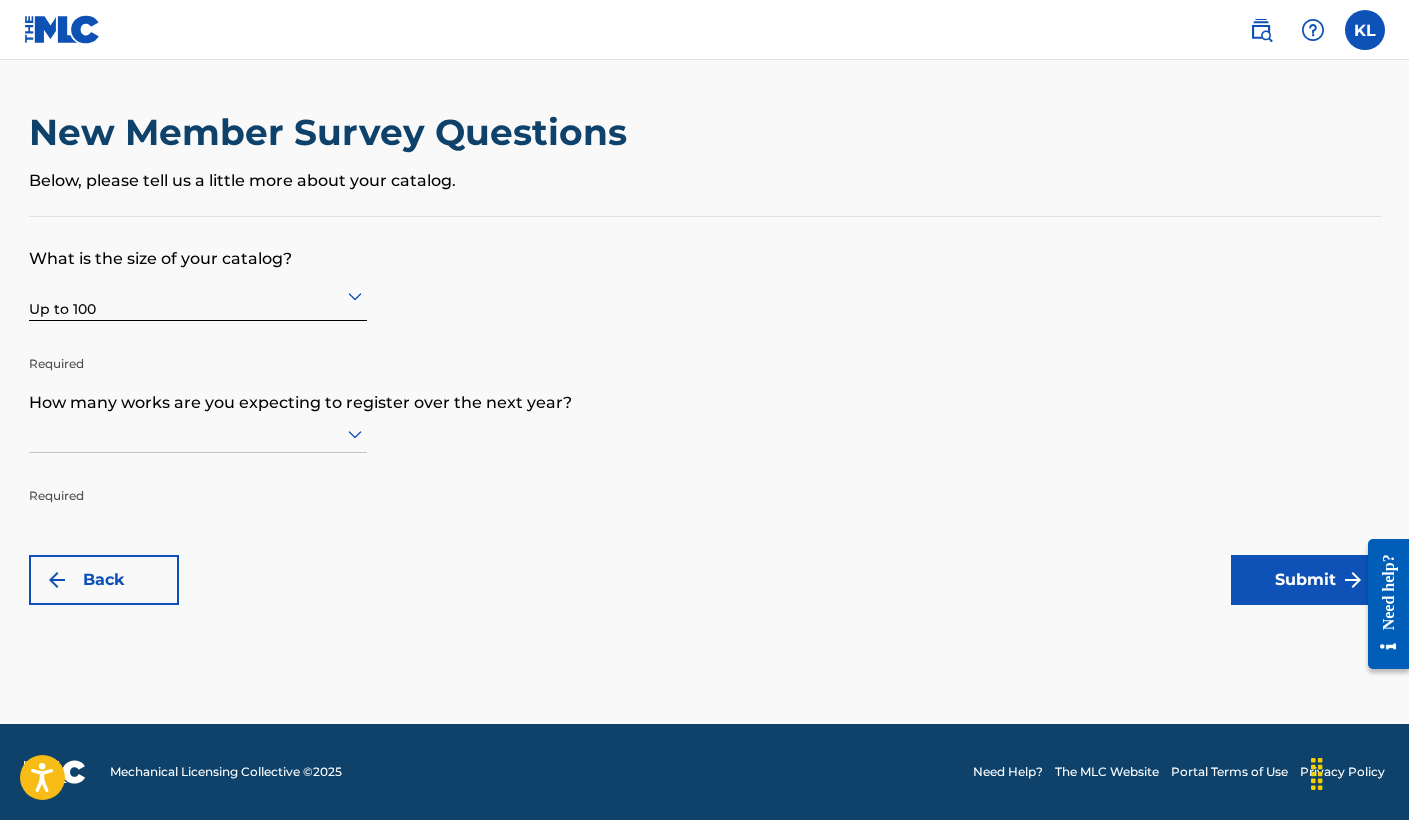 click 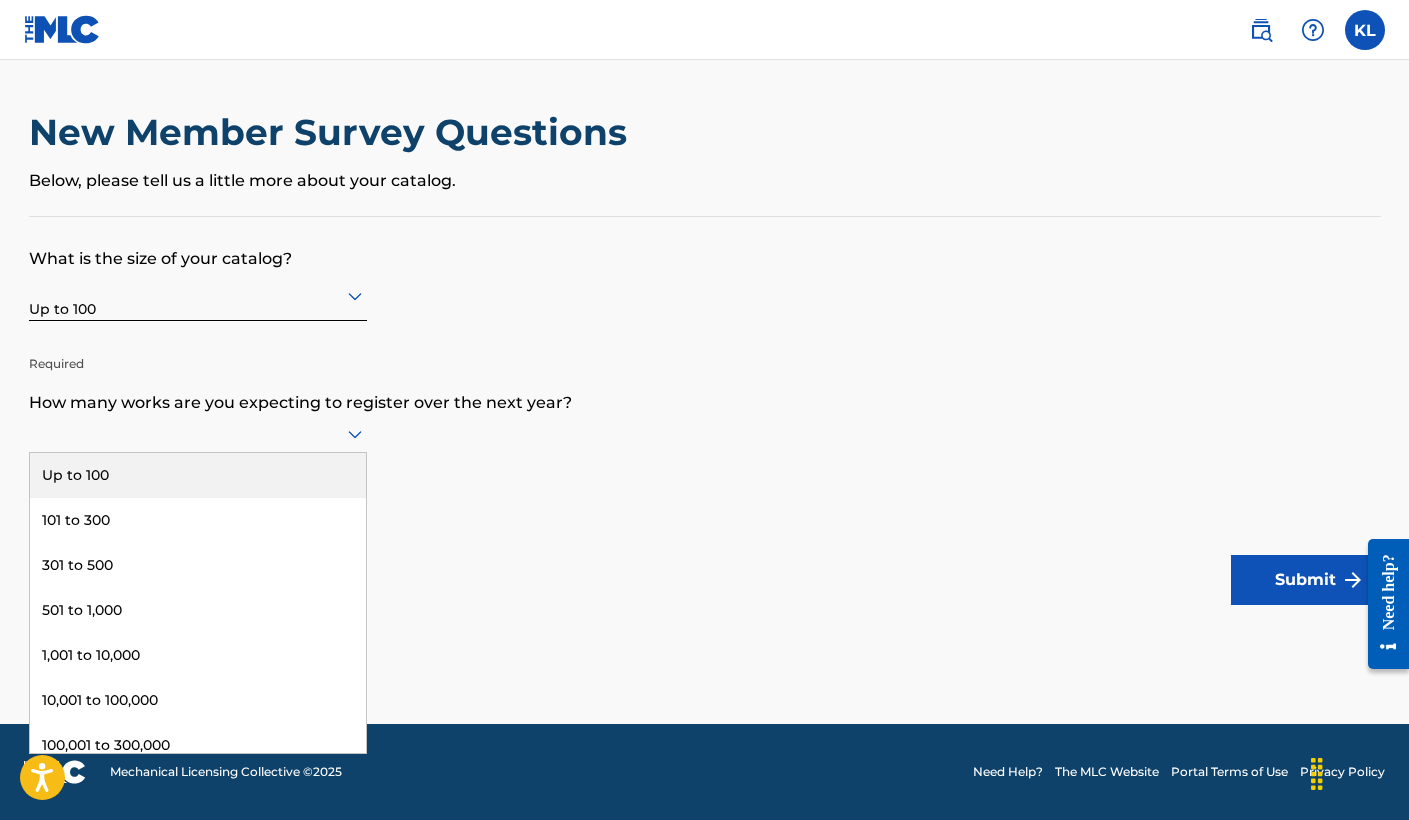 click on "Up to 100" at bounding box center (198, 475) 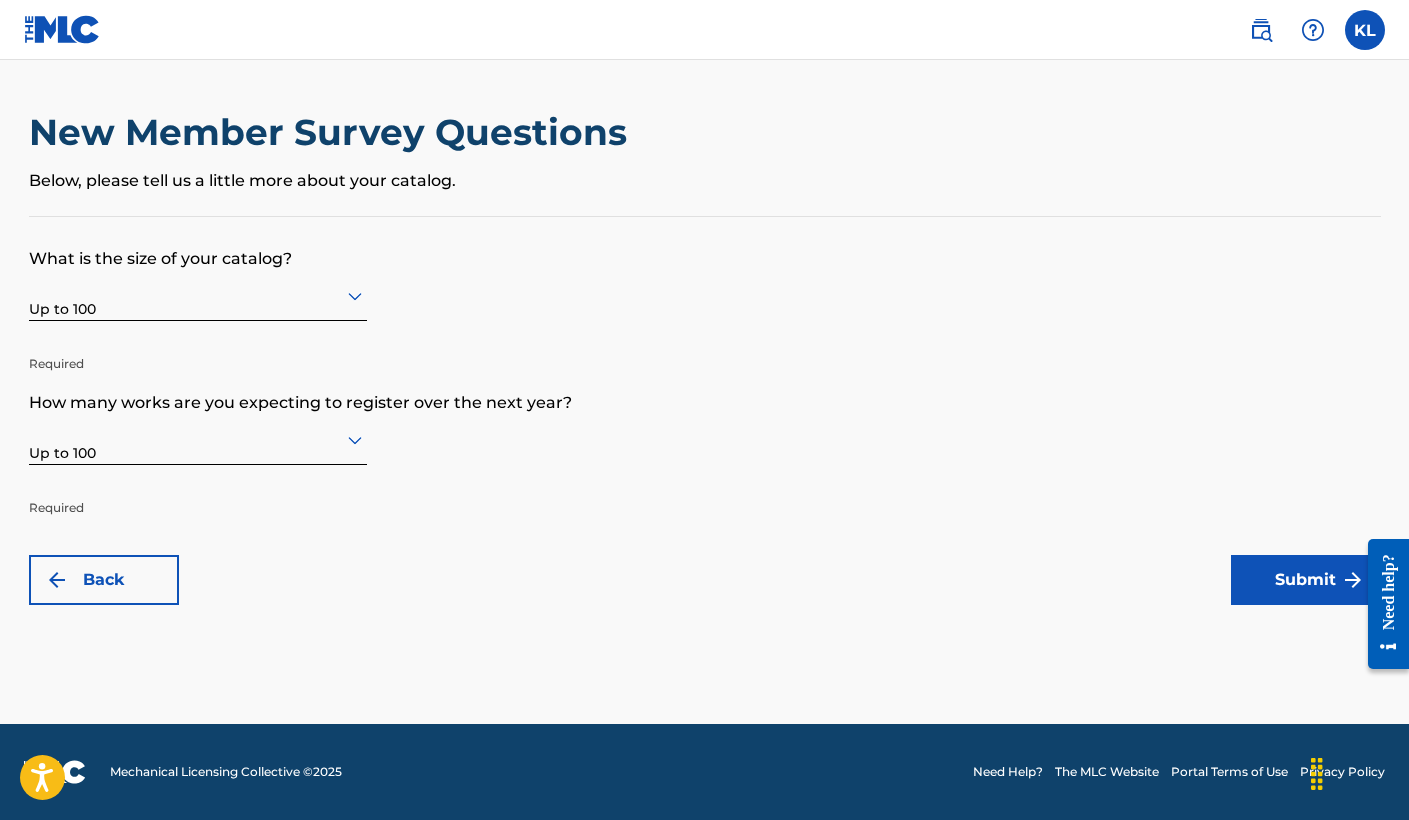 click on "Submit" at bounding box center (1306, 580) 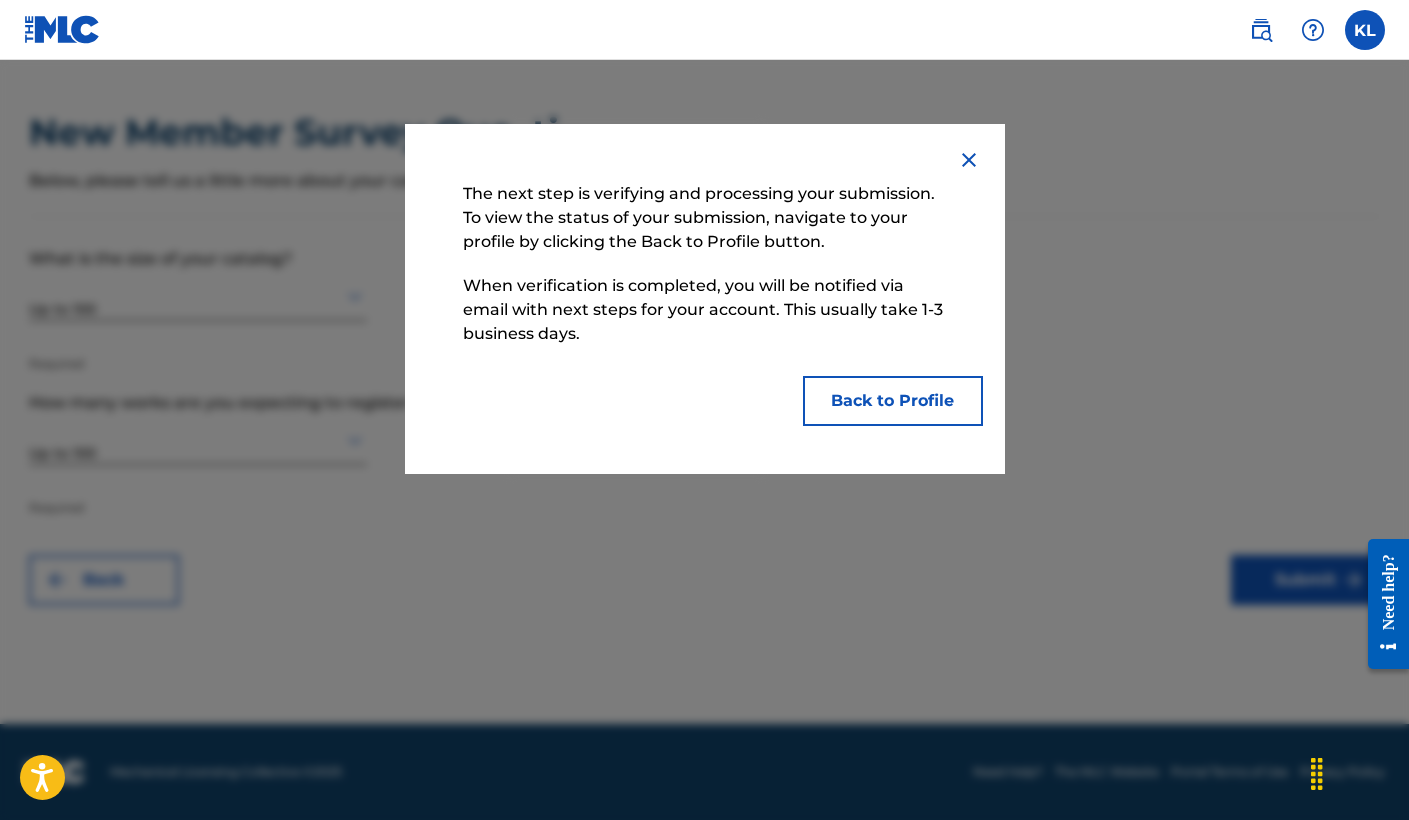 click on "The next step is verifying and processing your submission. To view the status of your submission, navigate to your profile by clicking the Back to Profile button. When verification is completed, you will be notified via email with next steps for your account. This usually take 1-3 business days. Back to Profile" at bounding box center (705, 299) 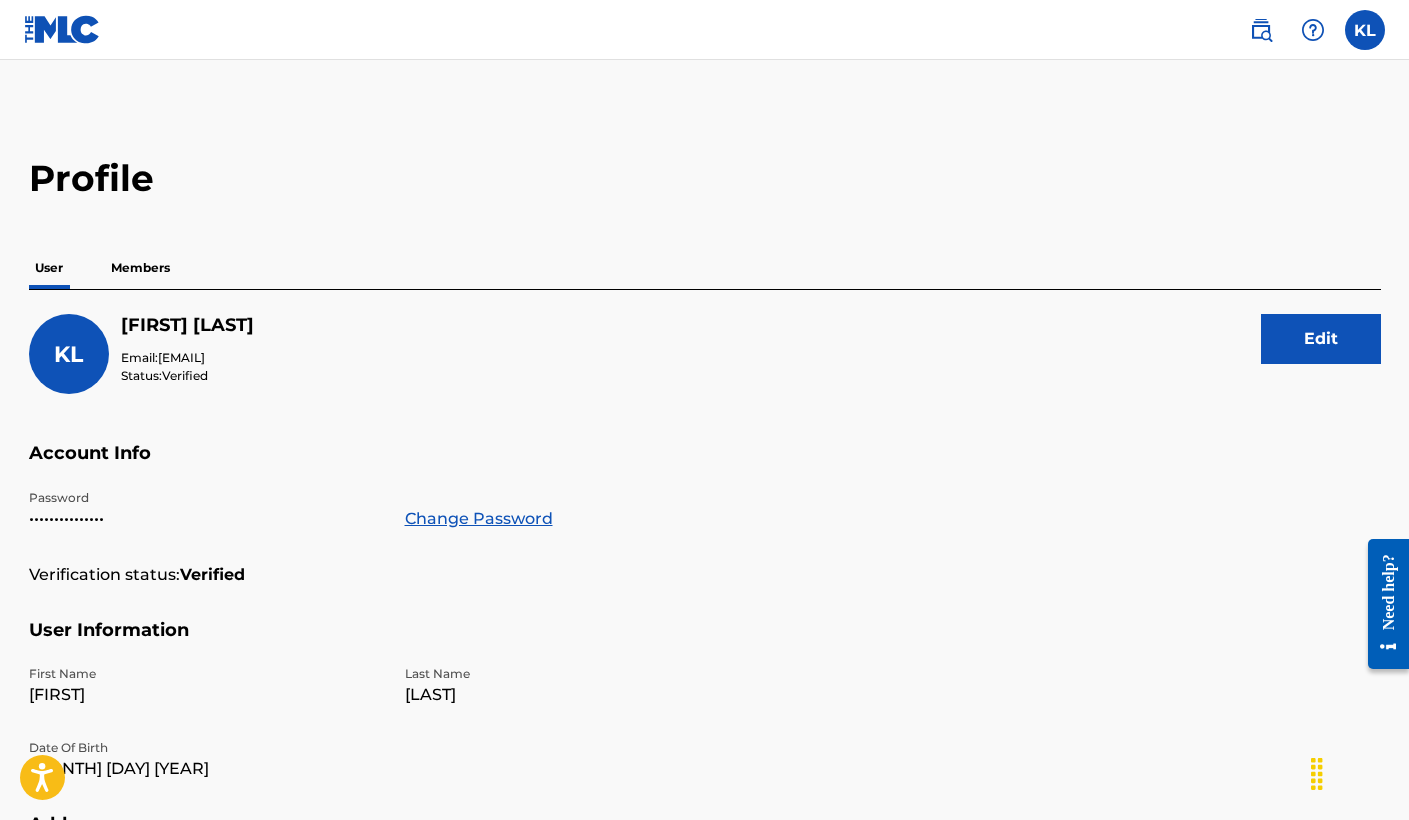click on "Edit" at bounding box center (1321, 339) 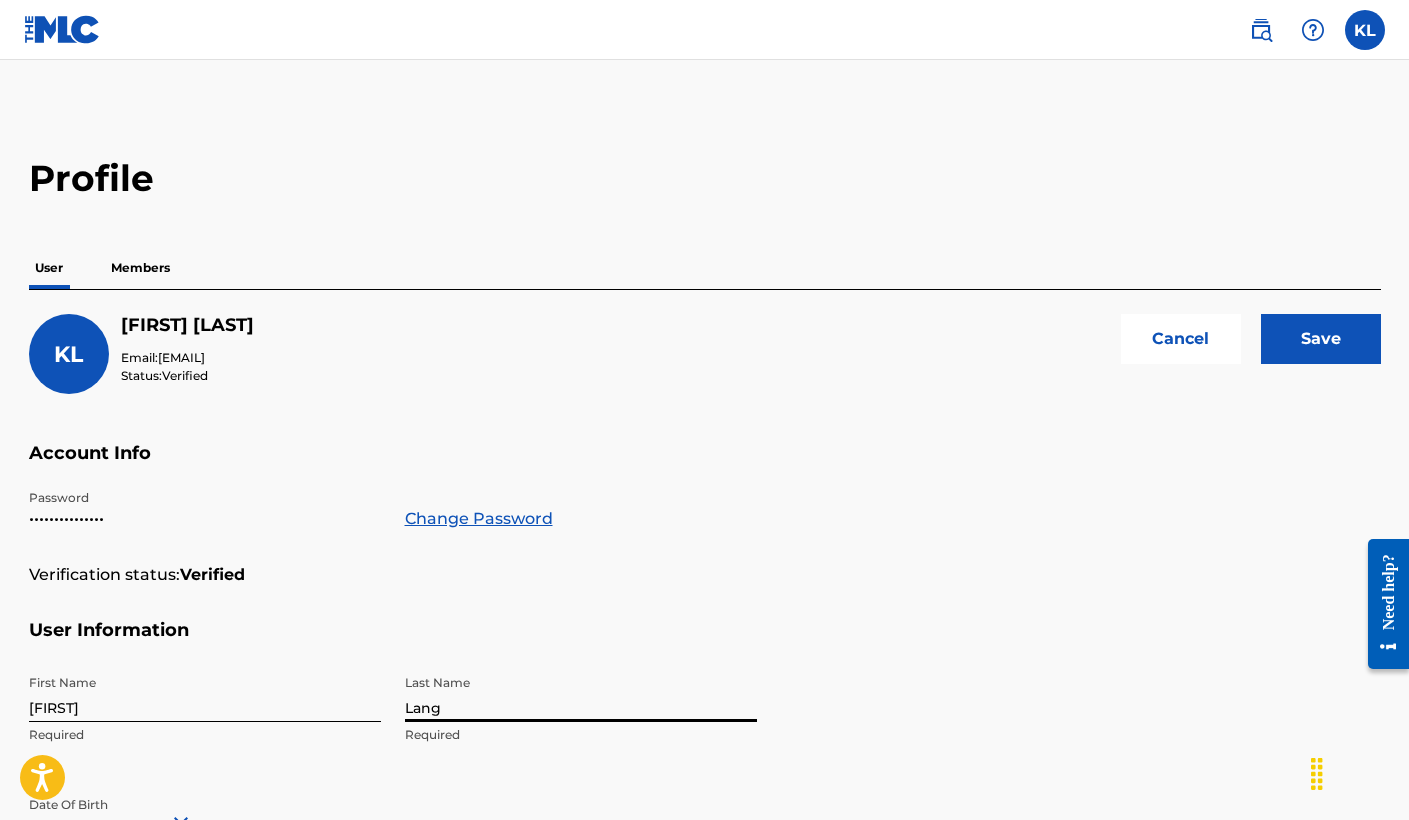 type on "Lang" 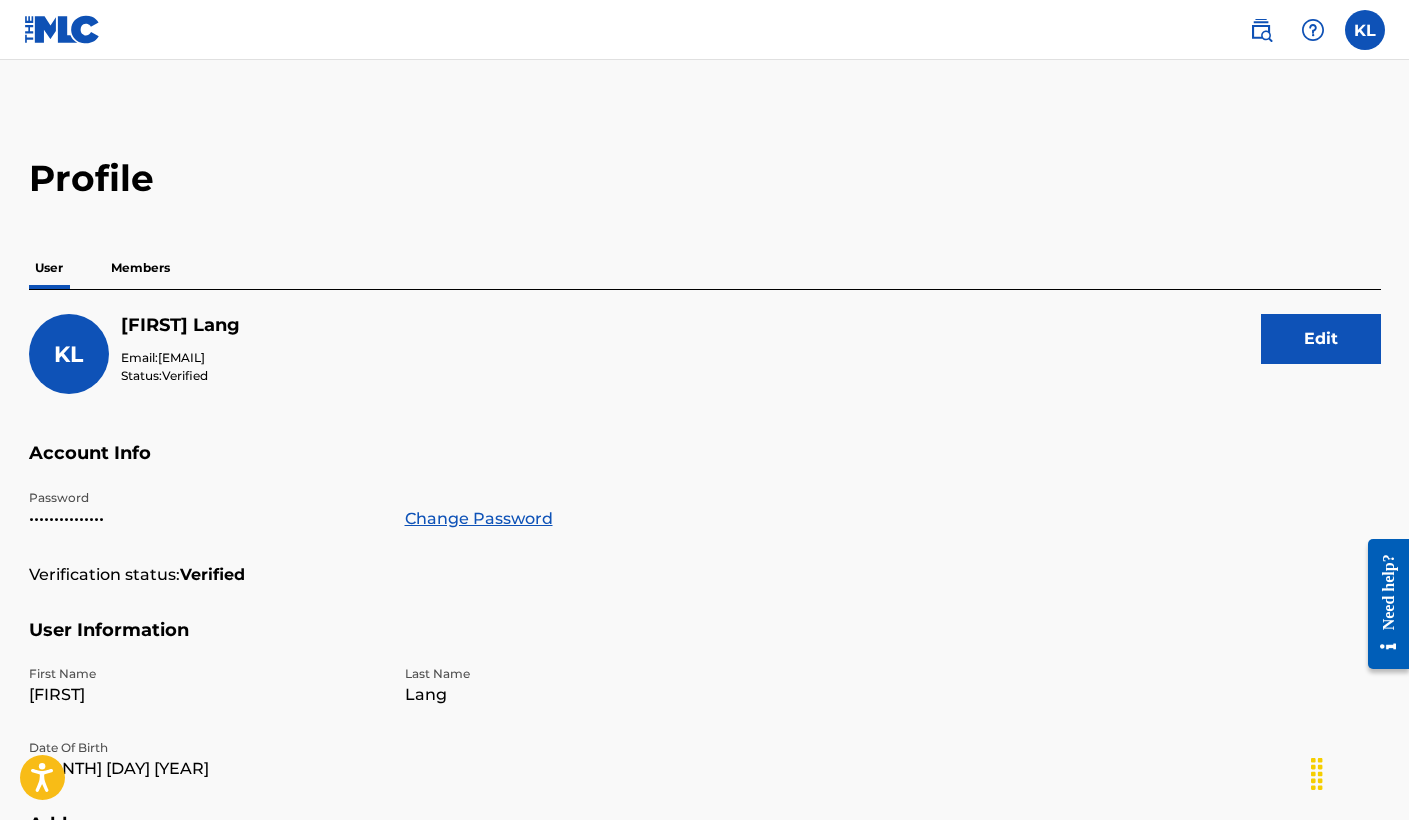 scroll, scrollTop: 0, scrollLeft: 0, axis: both 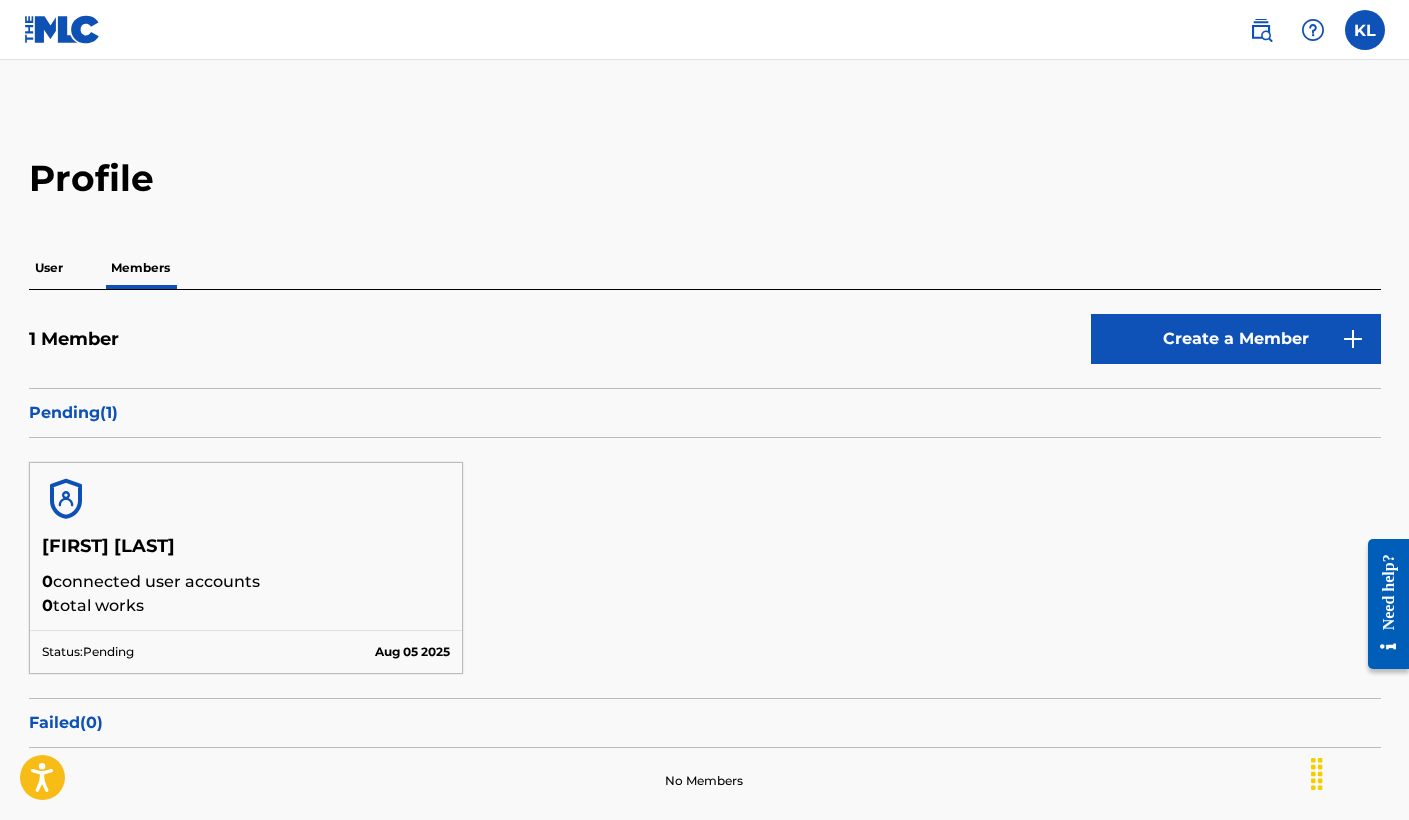 click on "[FIRST] [LAST] [FIRST] [LAST] [EMAIL] Profile Log out" at bounding box center (1307, 30) 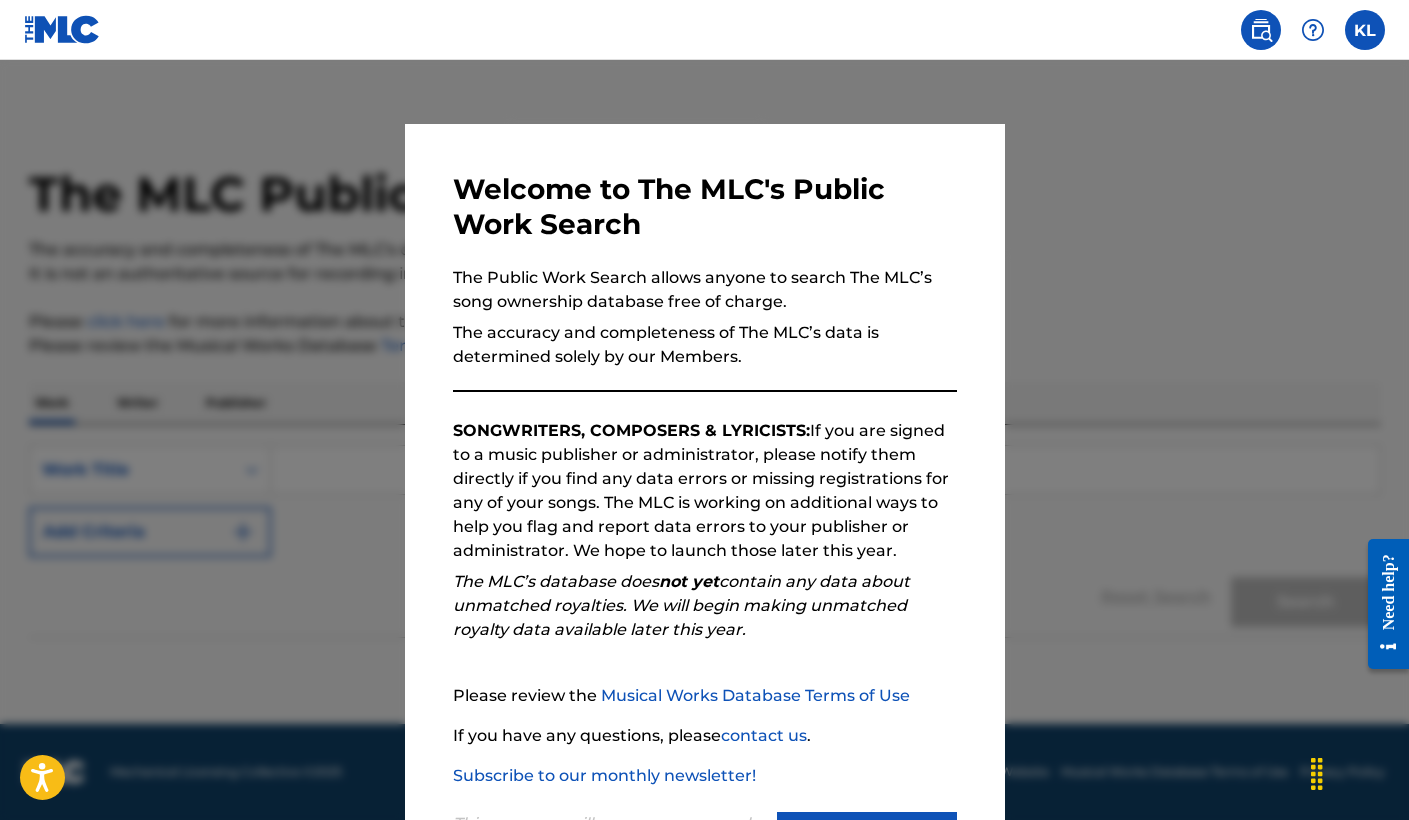 click at bounding box center [704, 470] 